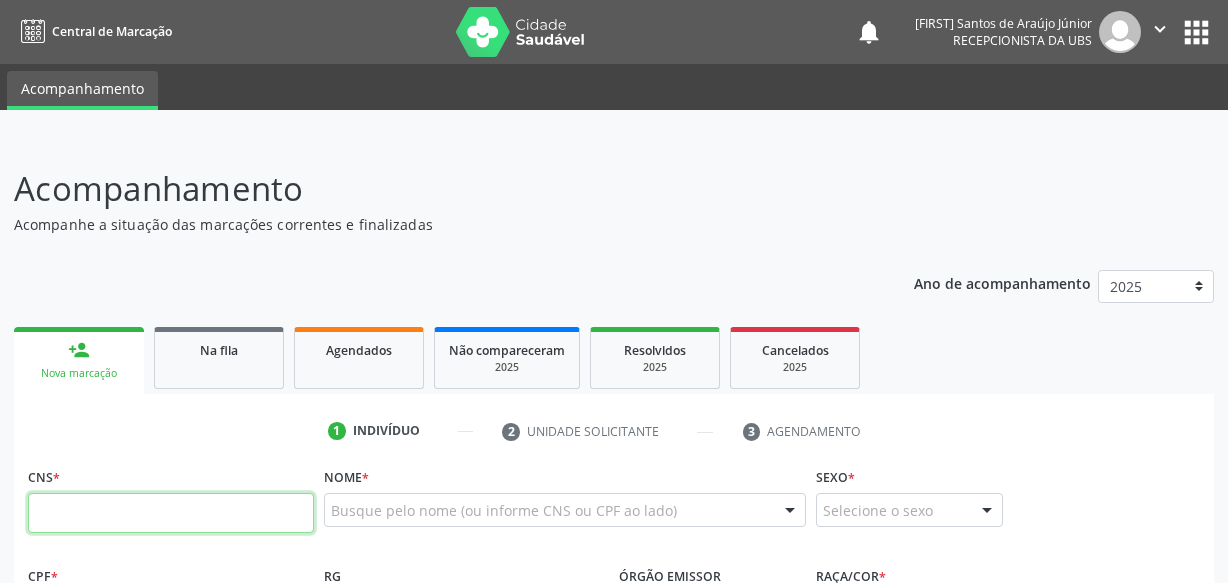 scroll, scrollTop: 0, scrollLeft: 0, axis: both 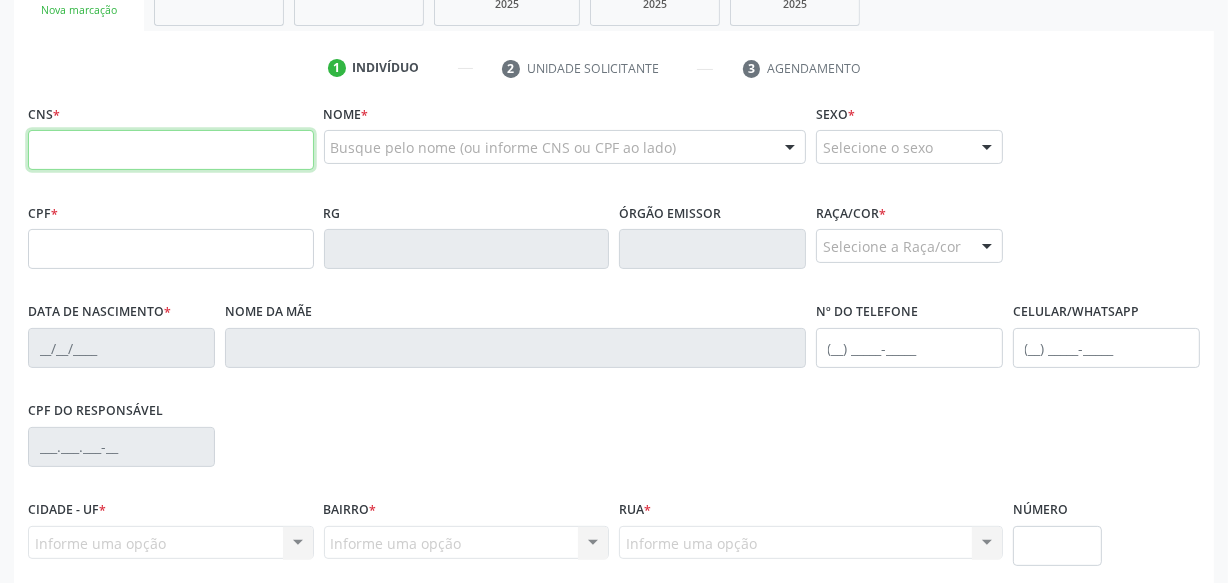 click at bounding box center (171, 150) 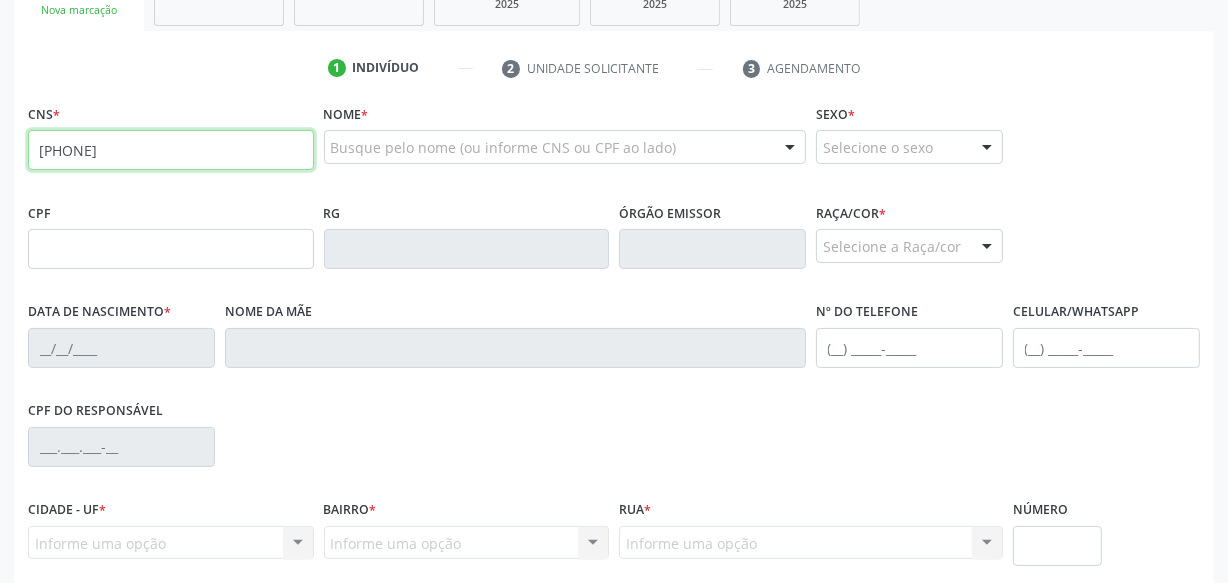 type on "[PHONE]" 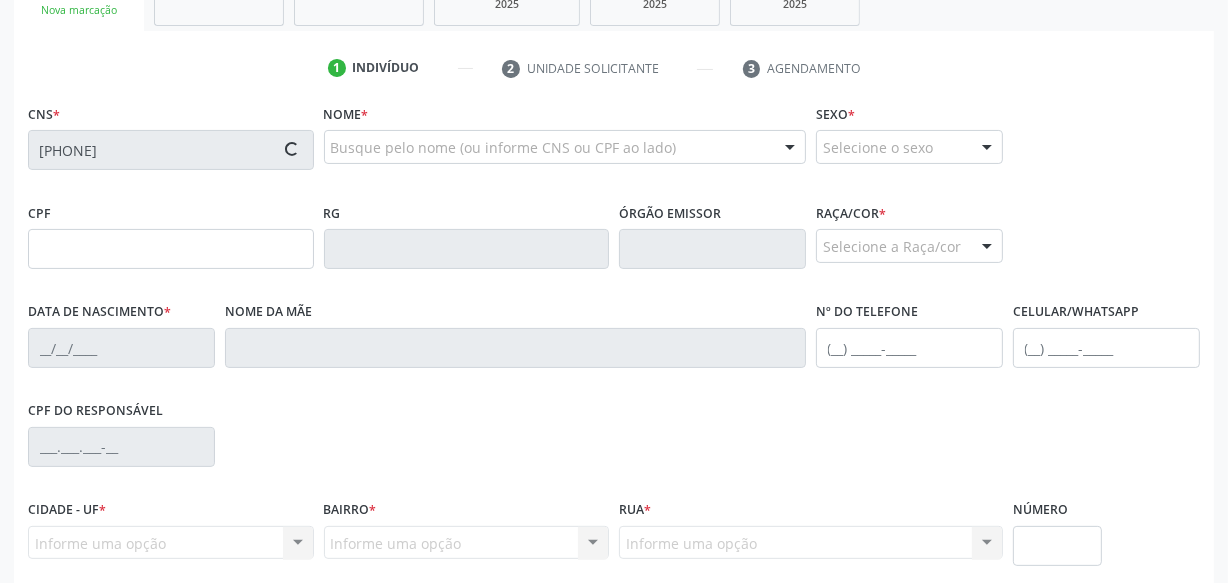 type on "[CPF]" 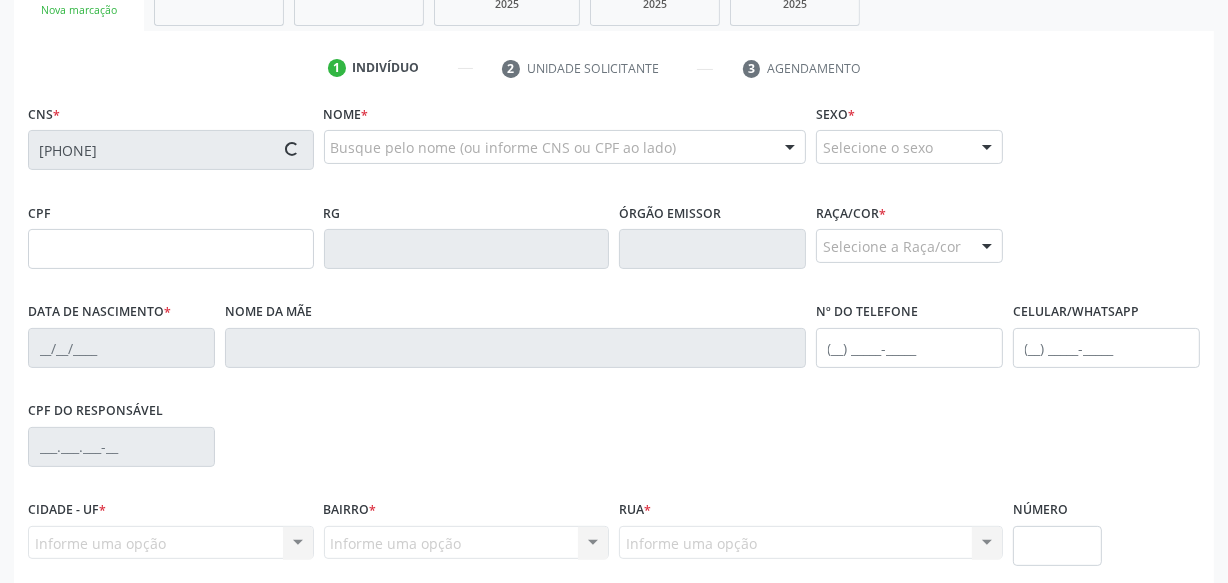 type on "[DATE]" 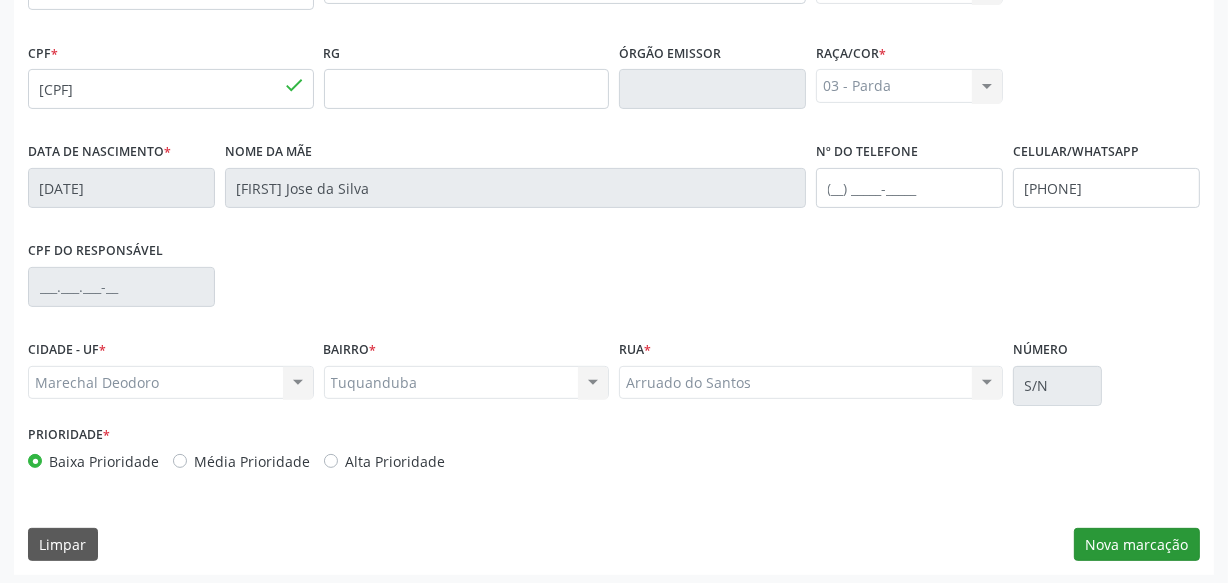 scroll, scrollTop: 528, scrollLeft: 0, axis: vertical 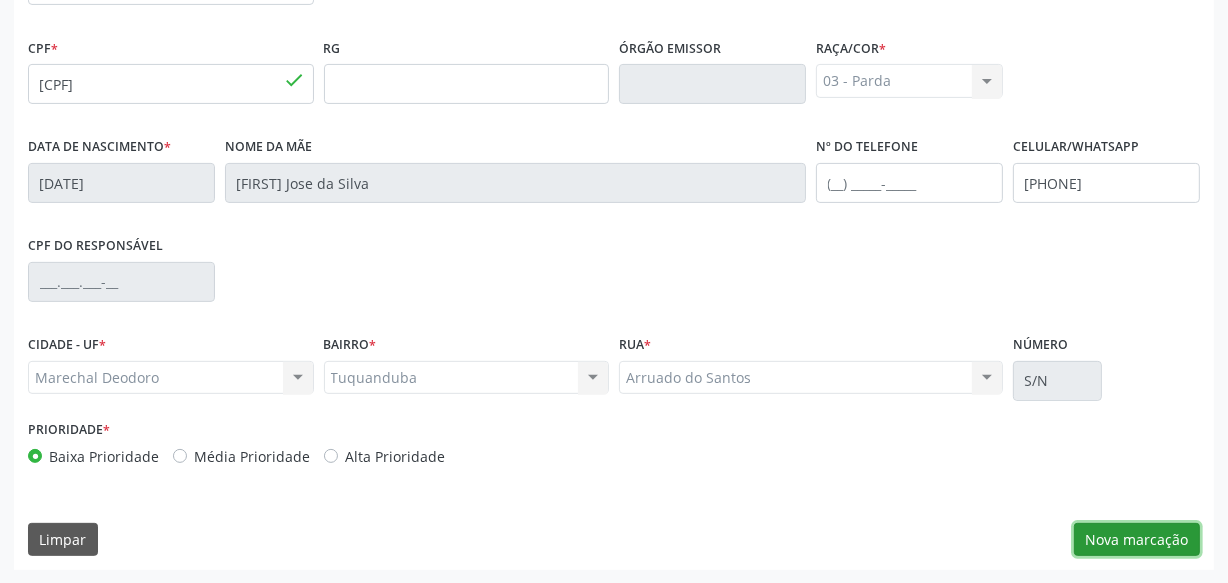 click on "Nova marcação" at bounding box center [1137, 540] 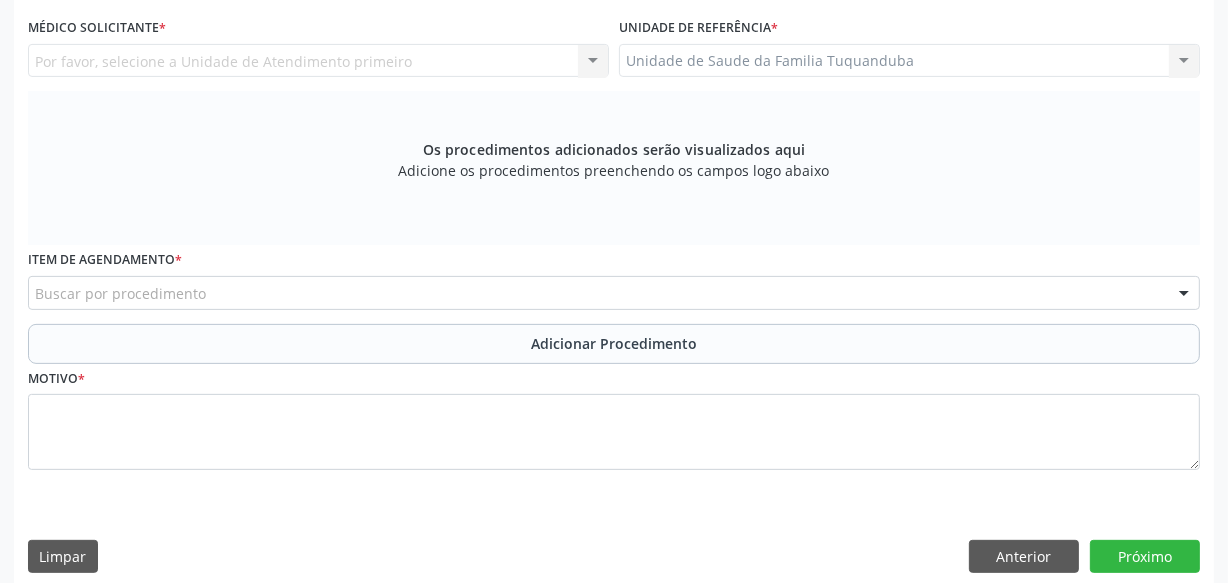 click on "Buscar por procedimento" at bounding box center [614, 293] 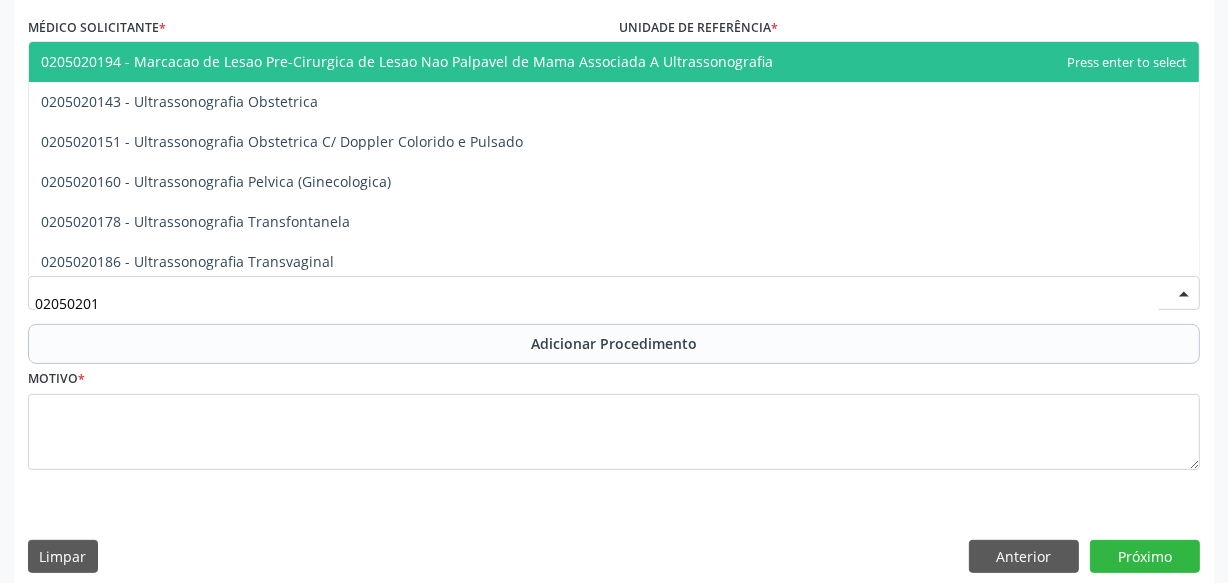 type on "020502014" 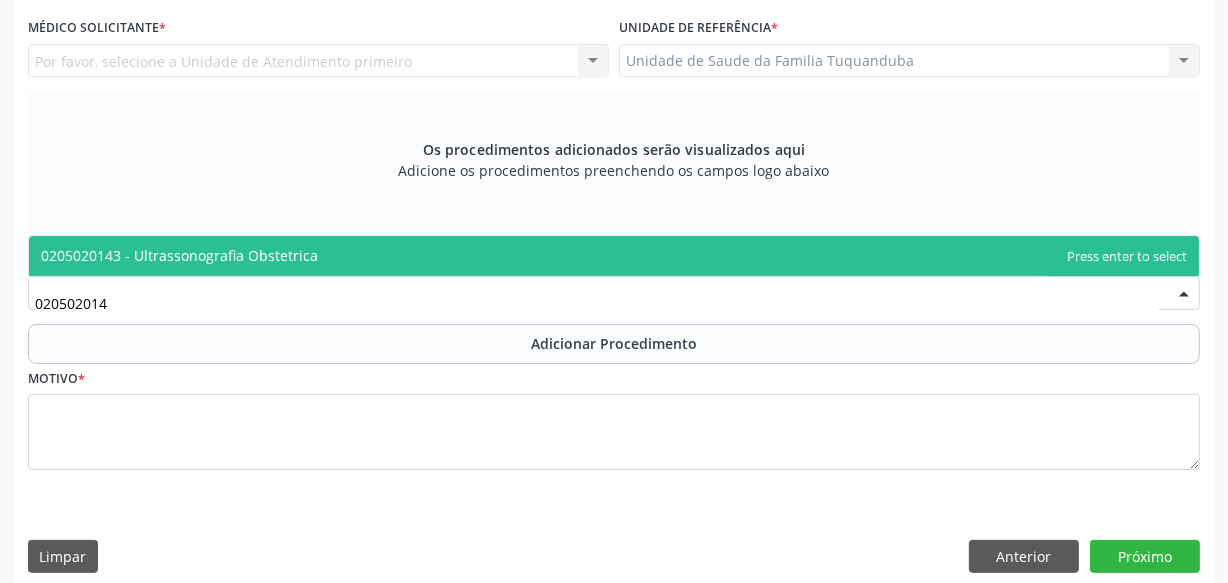 click on "0205020143 - Ultrassonografia Obstetrica" at bounding box center (614, 256) 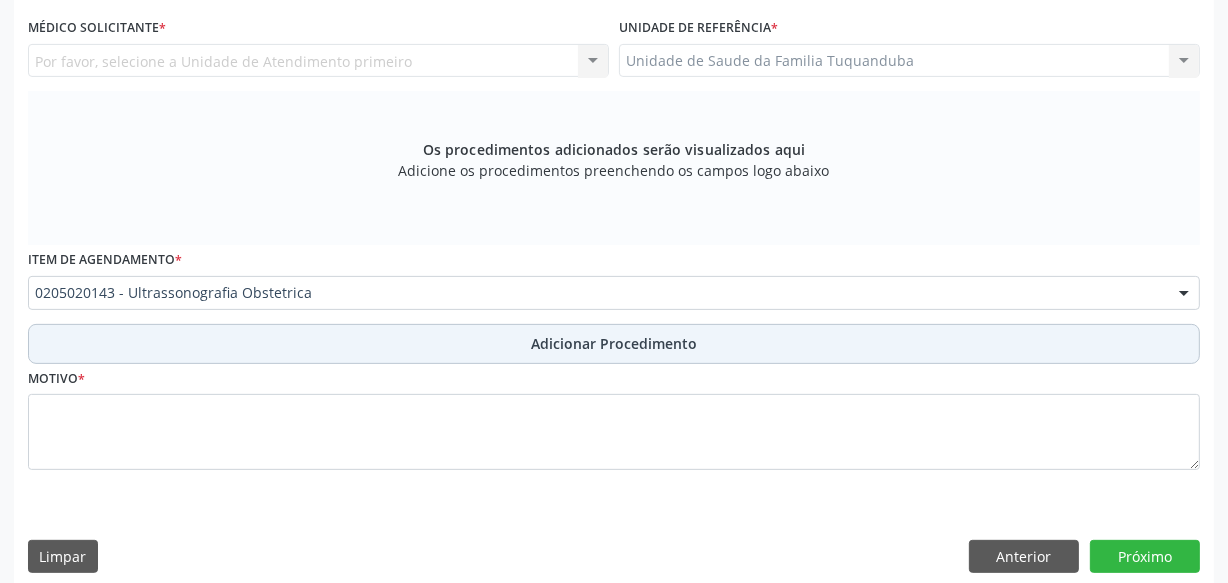 click on "Adicionar Procedimento" at bounding box center (614, 344) 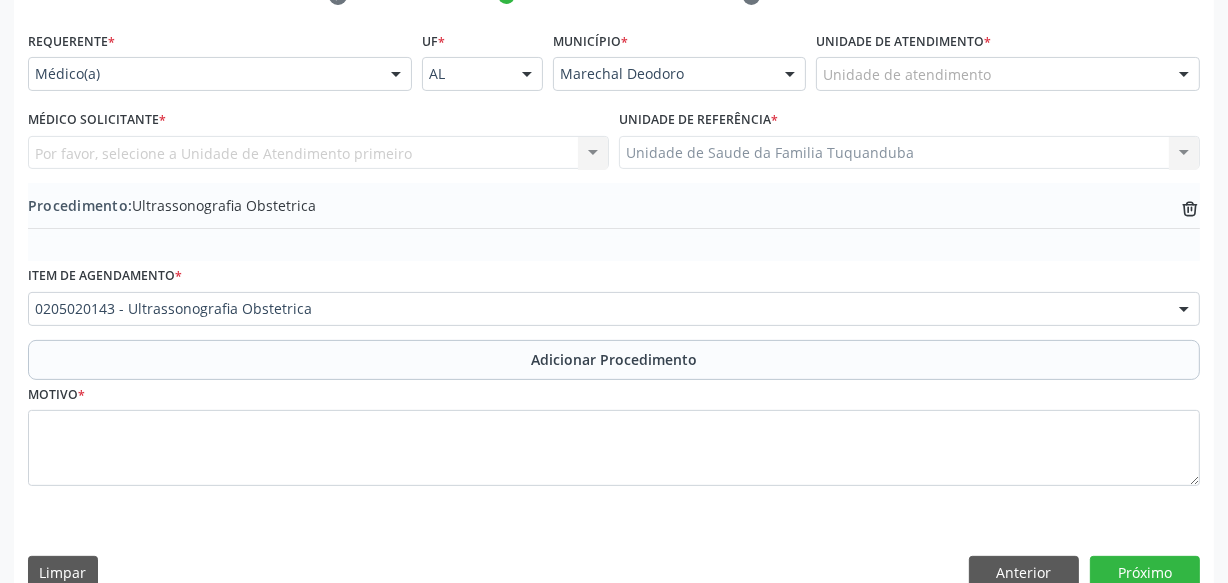 scroll, scrollTop: 469, scrollLeft: 0, axis: vertical 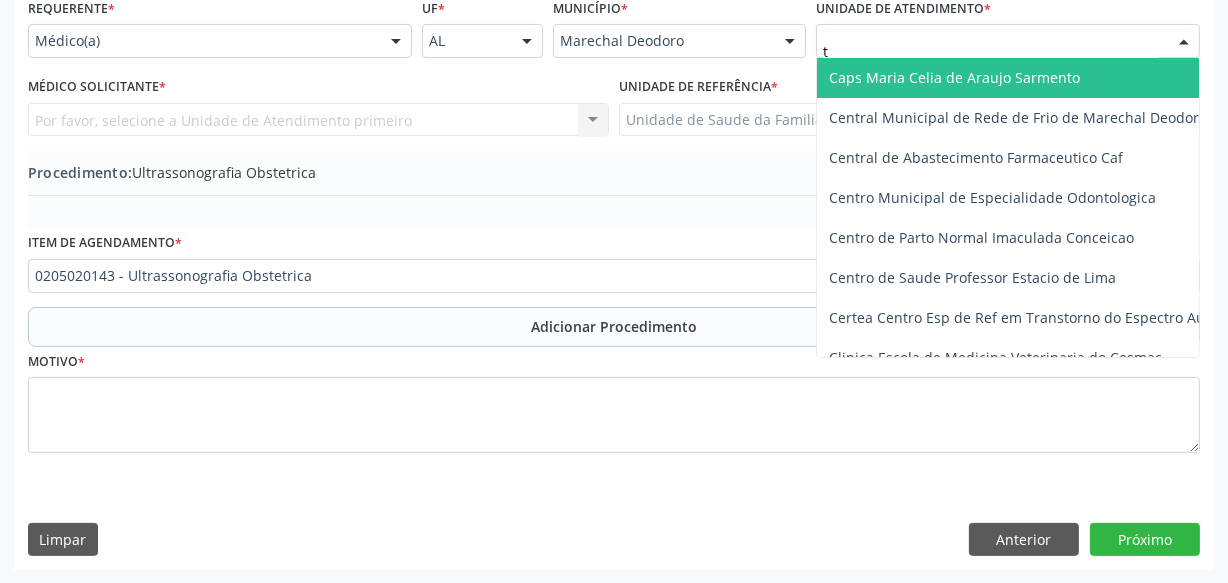 type on "tu" 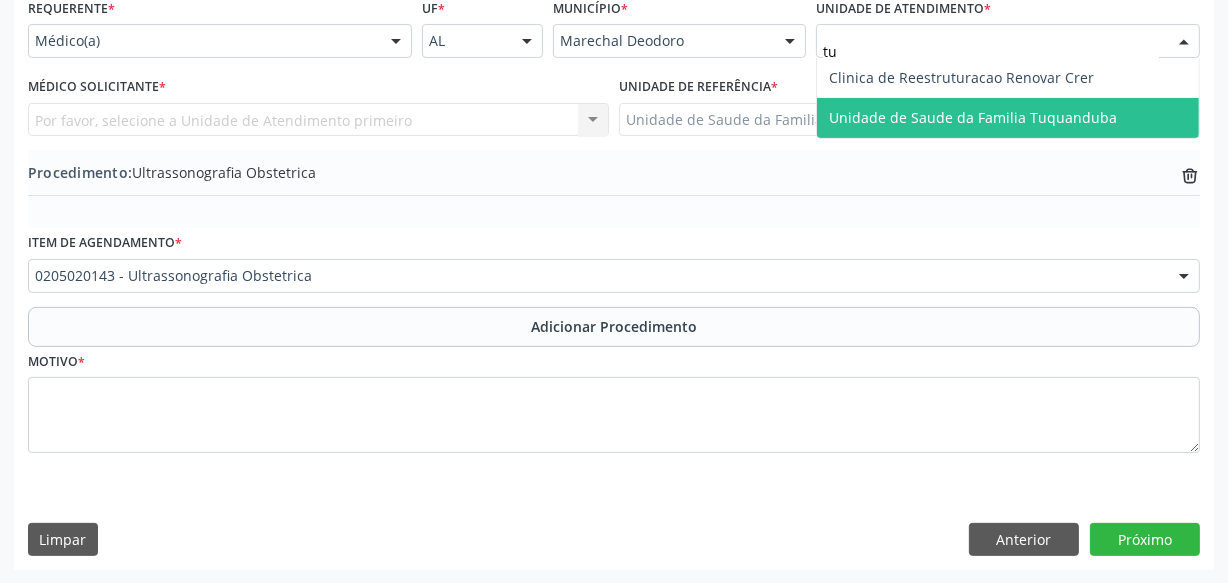 click on "Unidade de Saude da Familia Tuquanduba" at bounding box center (973, 117) 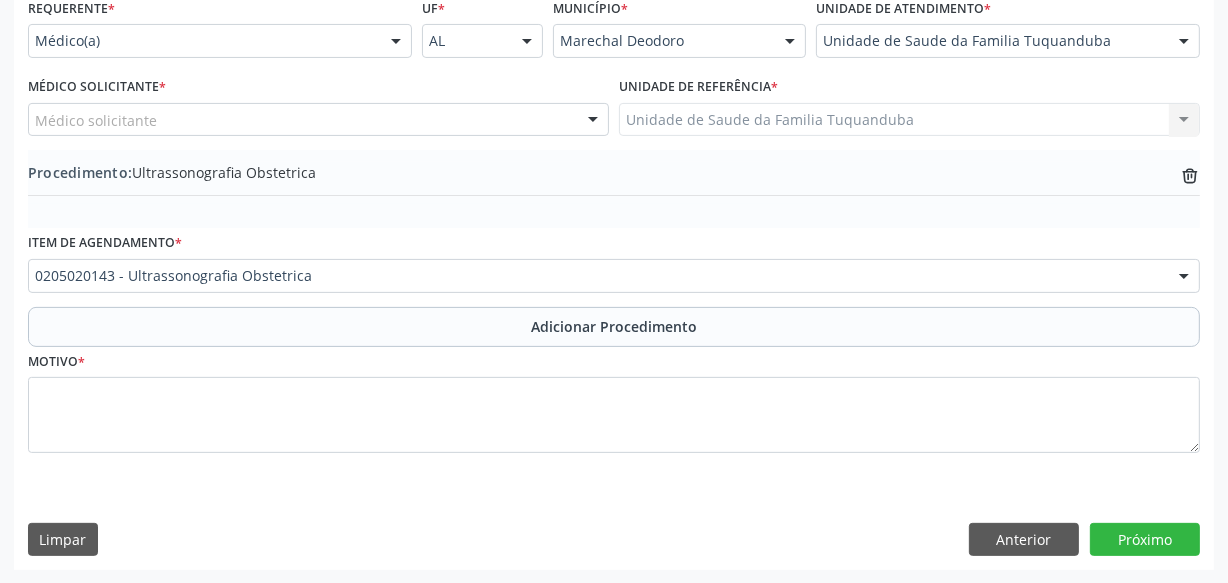 click on "Médico solicitante" at bounding box center [318, 120] 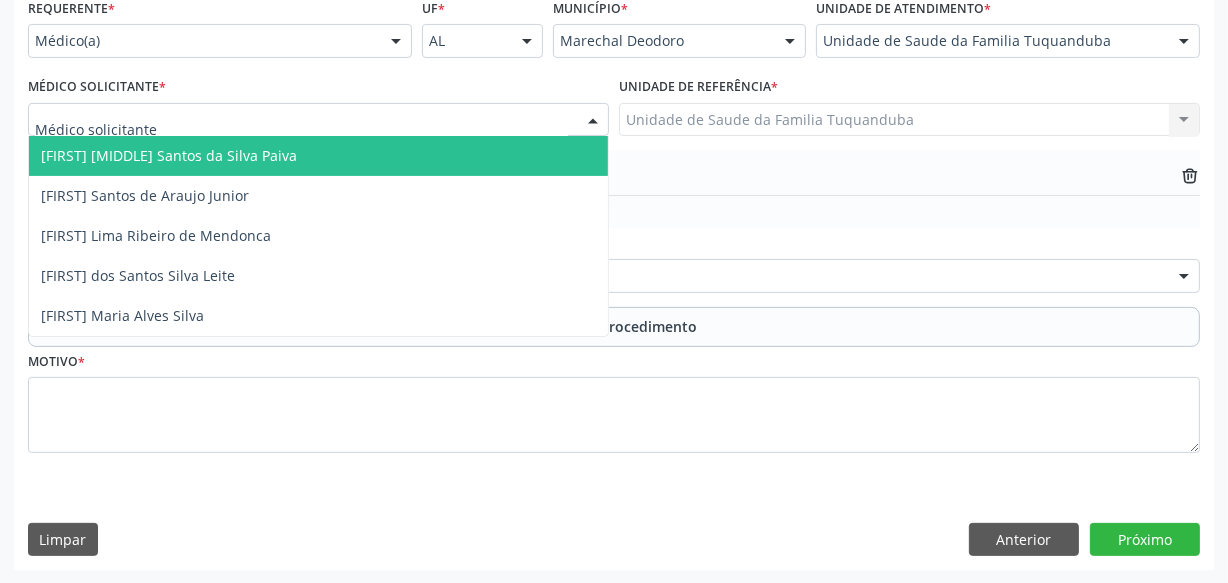 click on "[FIRST] [MIDDLE] Santos da Silva Paiva" at bounding box center [169, 155] 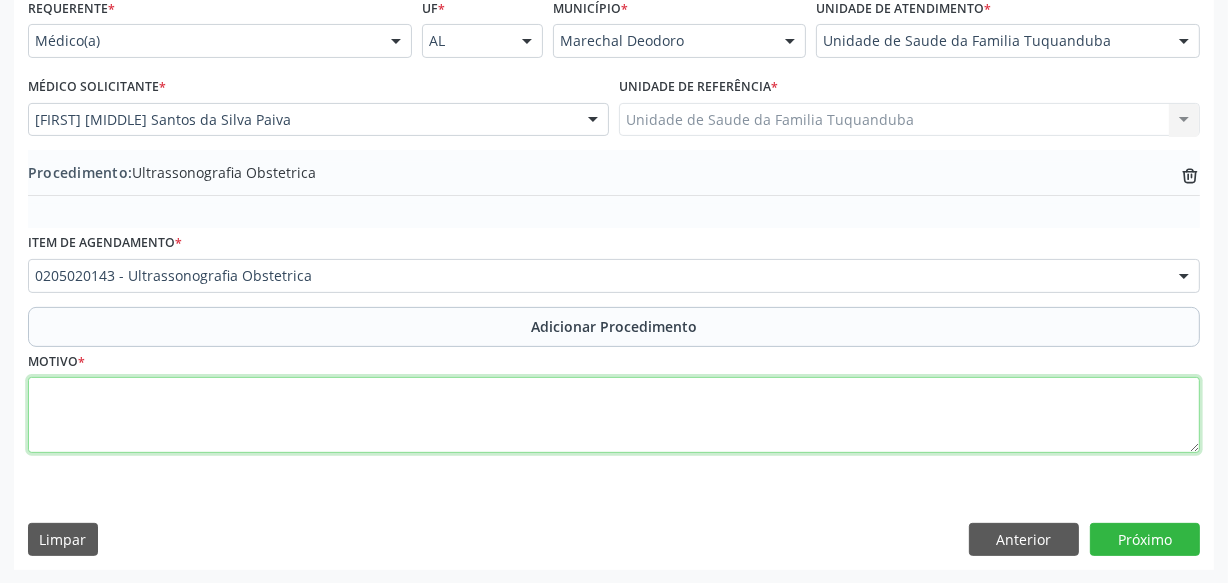 click at bounding box center [614, 415] 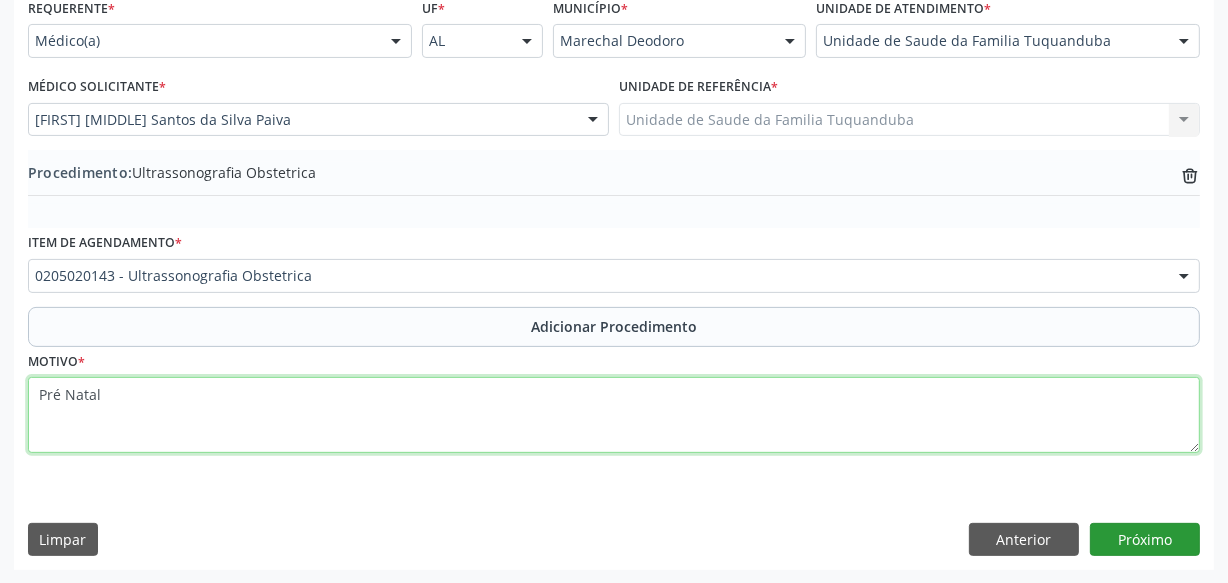 type on "Pré Natal" 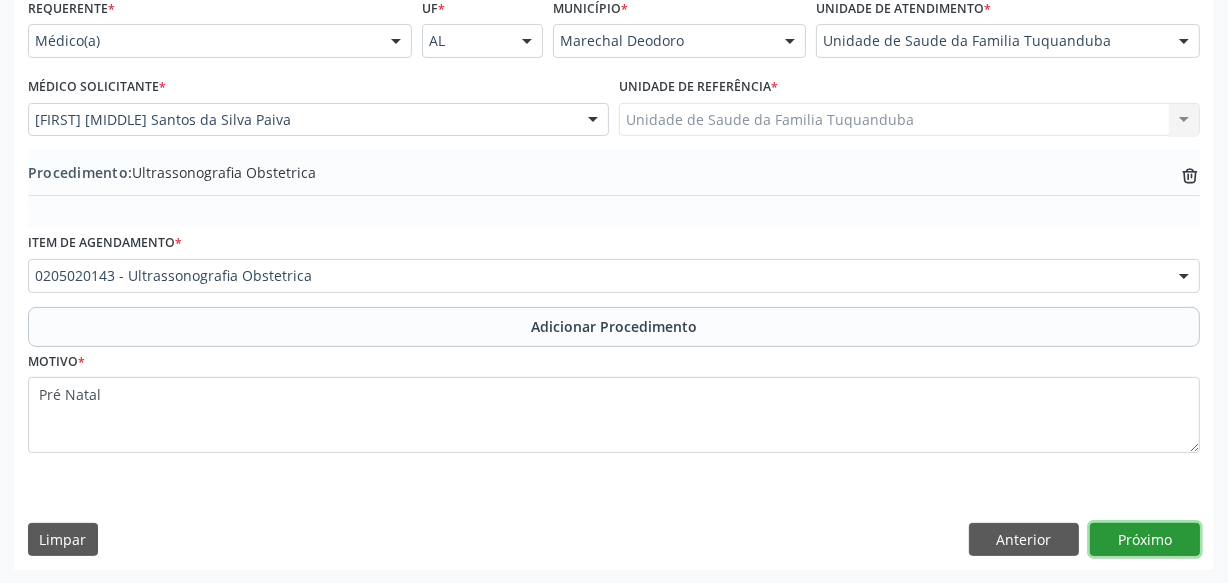 click on "Próximo" at bounding box center [1145, 540] 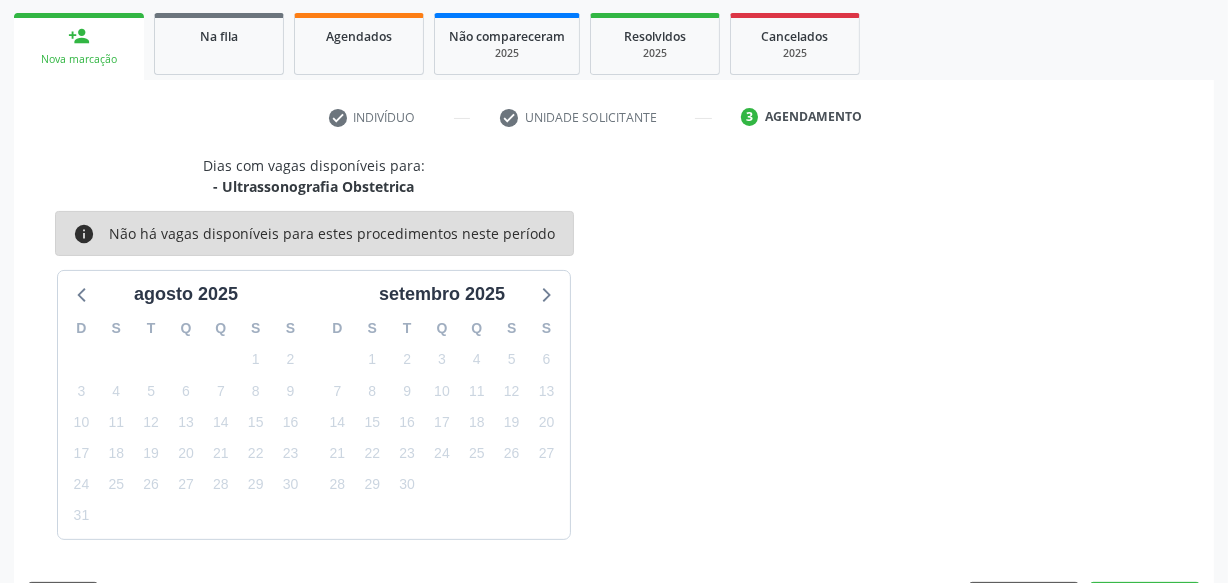 scroll, scrollTop: 372, scrollLeft: 0, axis: vertical 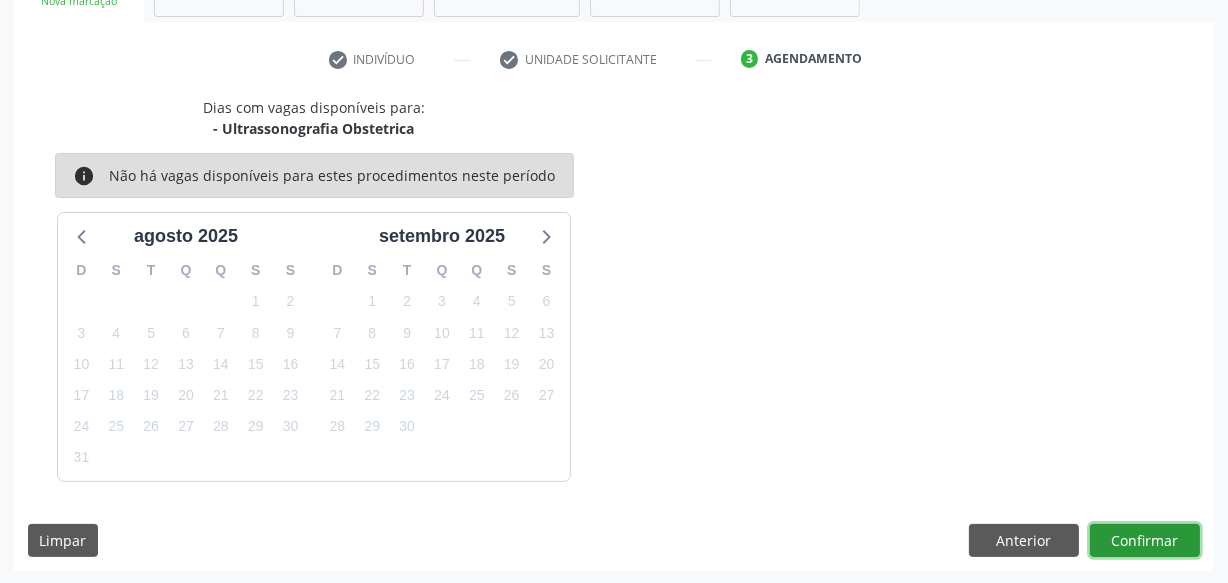 click on "Confirmar" at bounding box center [1145, 541] 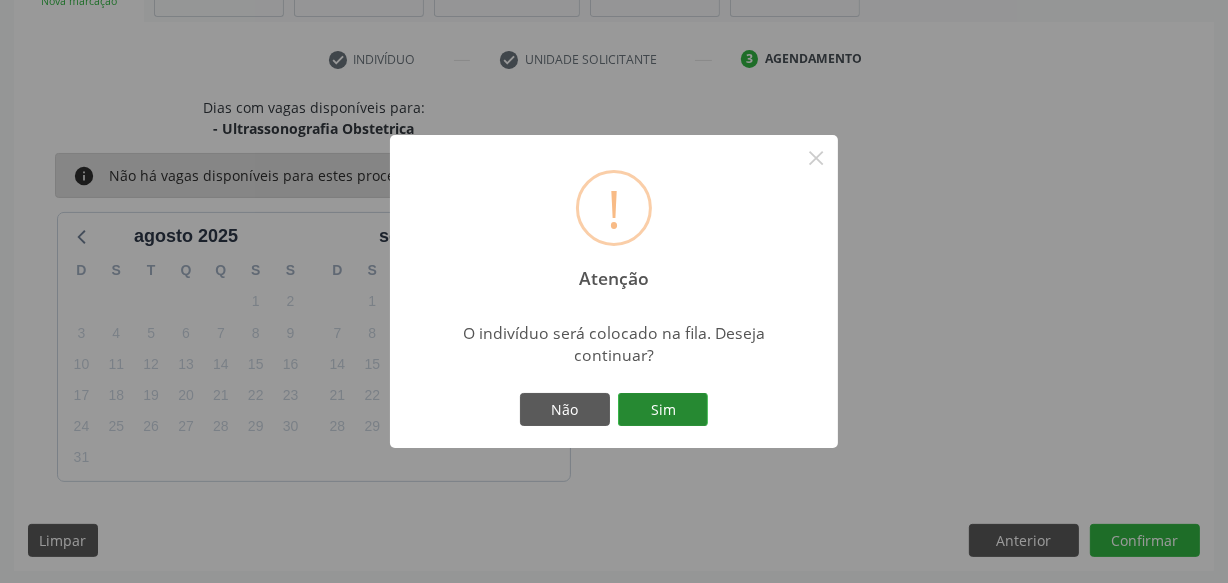 click on "Sim" at bounding box center (663, 410) 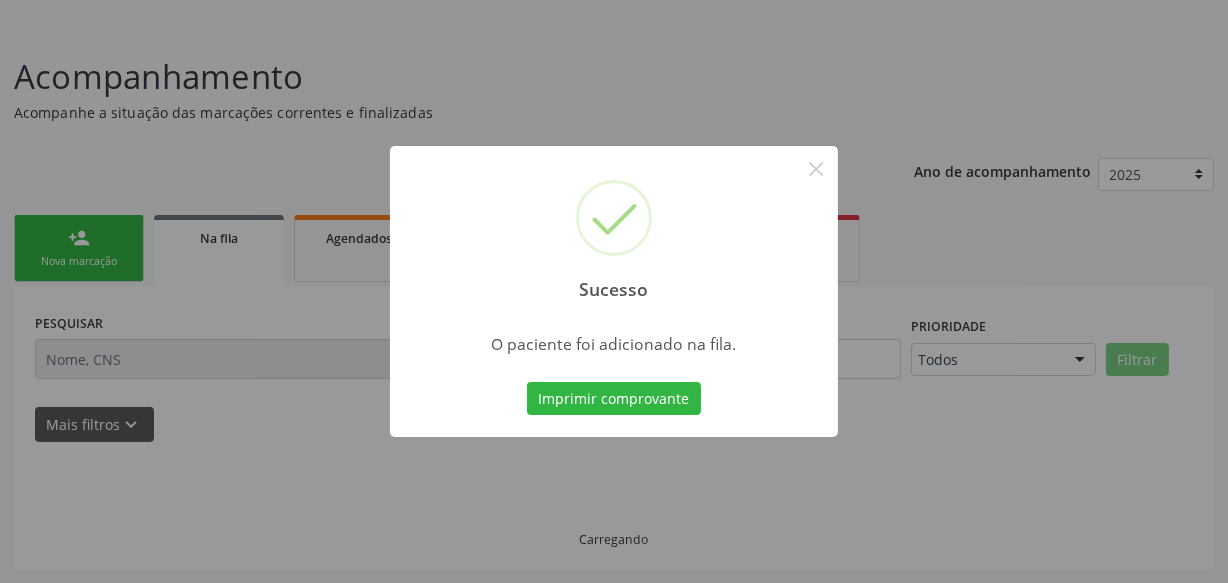 scroll, scrollTop: 110, scrollLeft: 0, axis: vertical 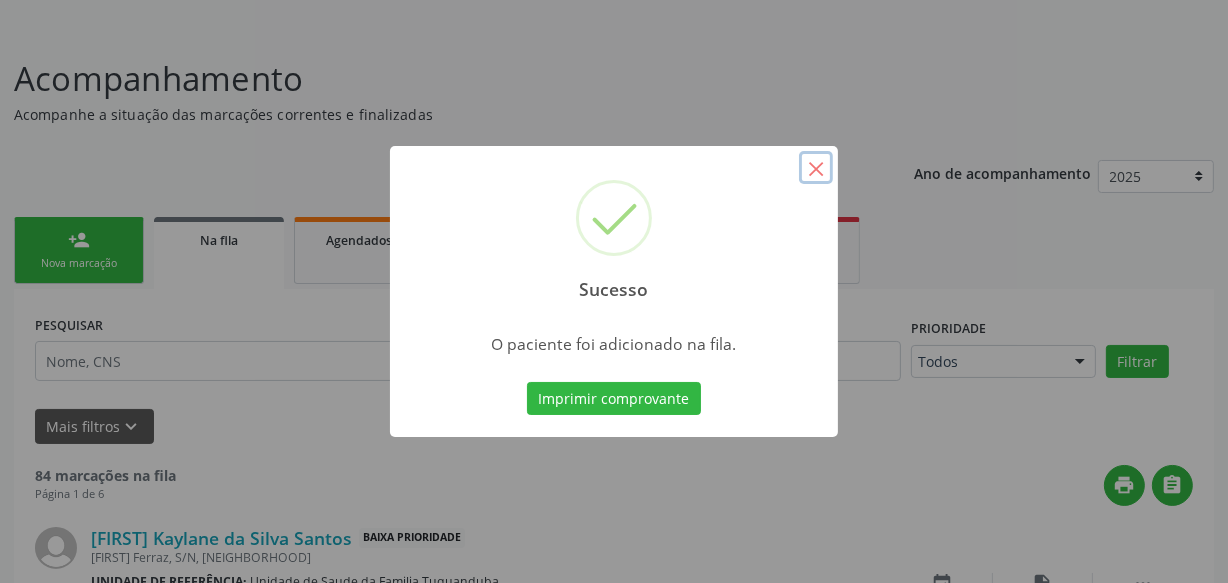 click on "×" at bounding box center [816, 168] 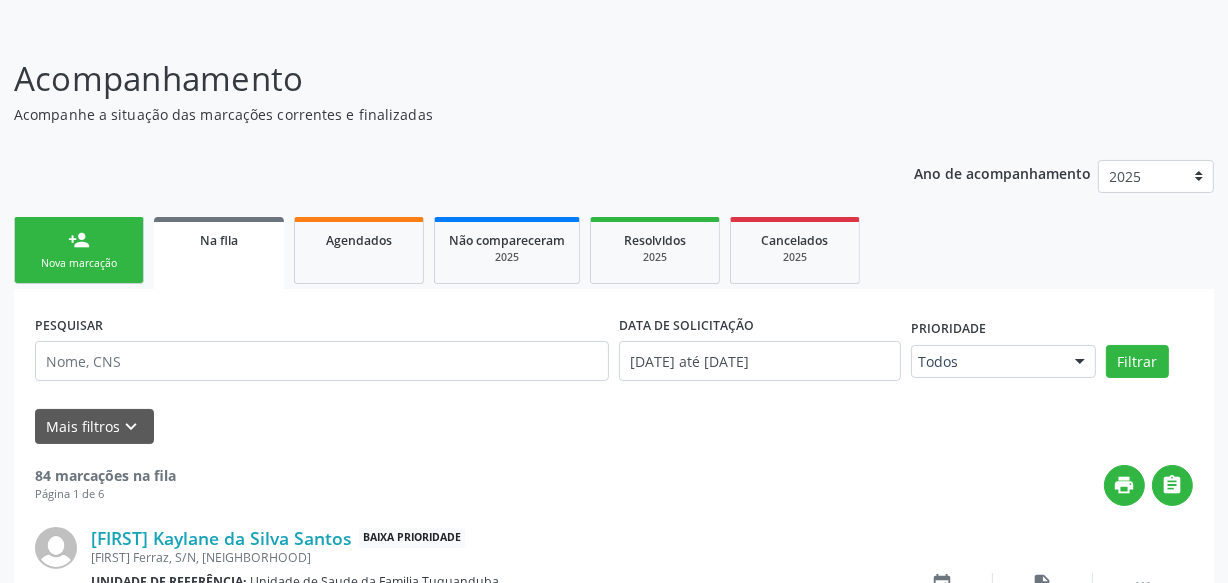 click on "person_add
Nova marcação" at bounding box center (79, 250) 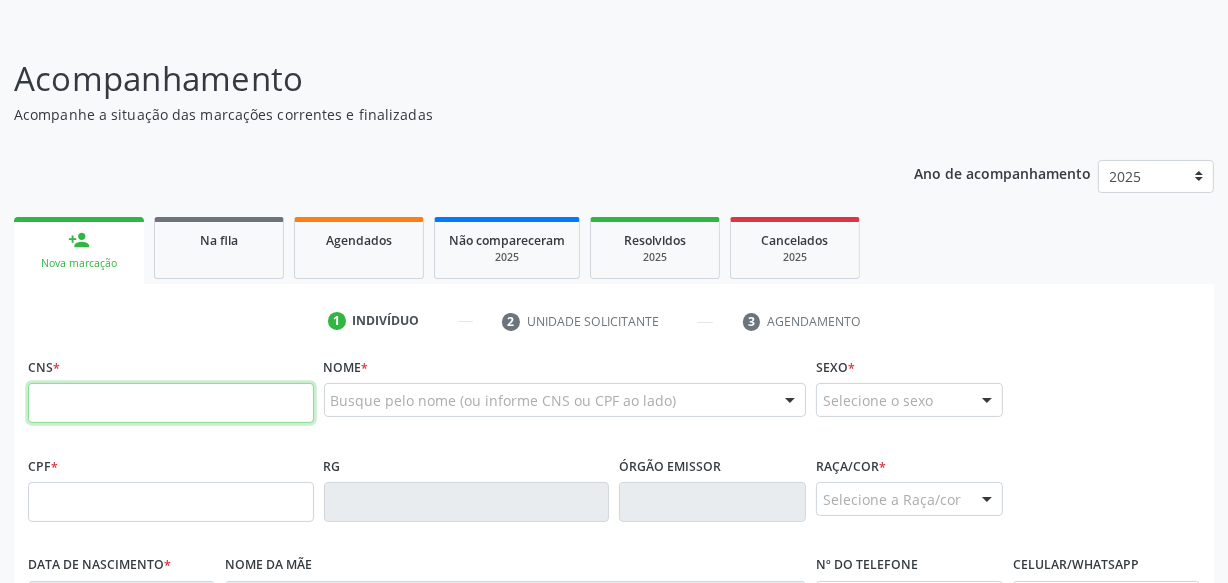 drag, startPoint x: 194, startPoint y: 398, endPoint x: 220, endPoint y: 397, distance: 26.019224 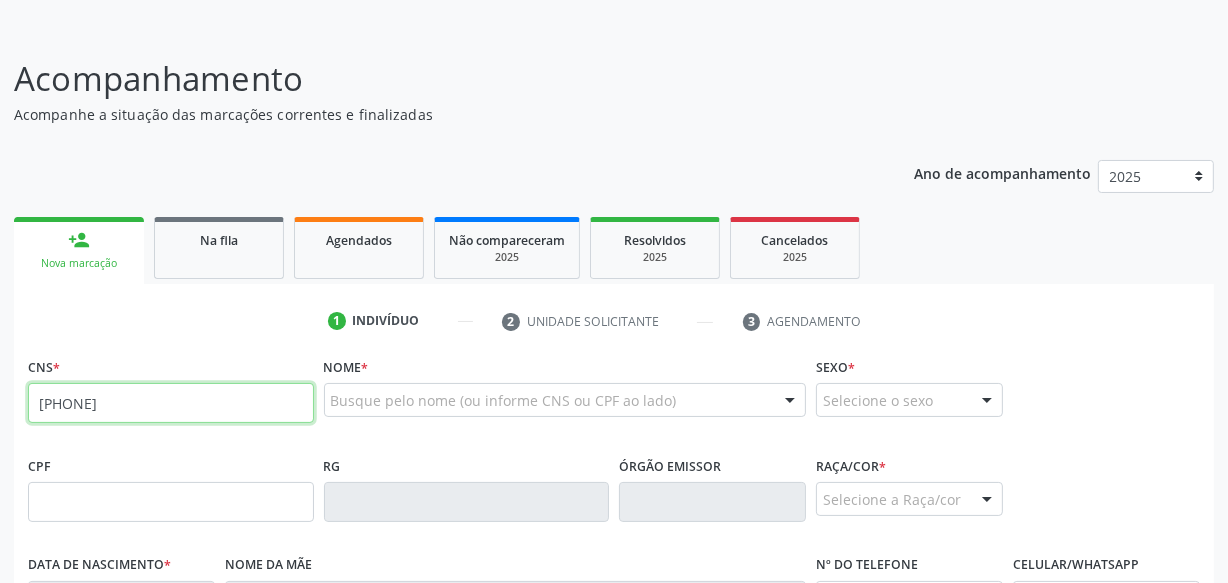 type on "[PHONE]" 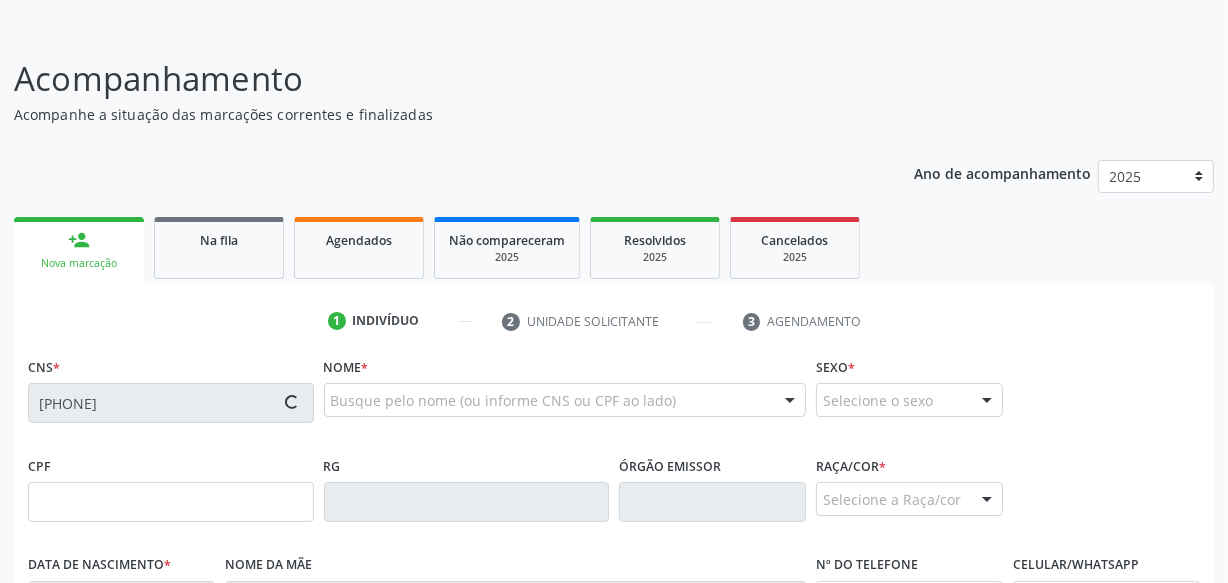 type on "[CPF]" 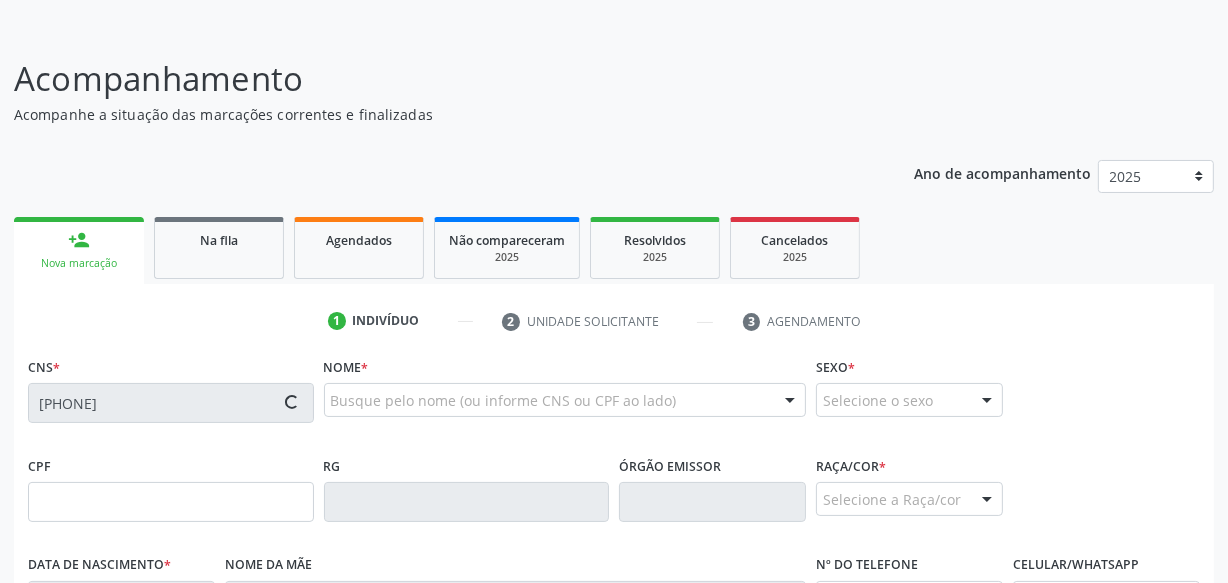 type on "[DATE]" 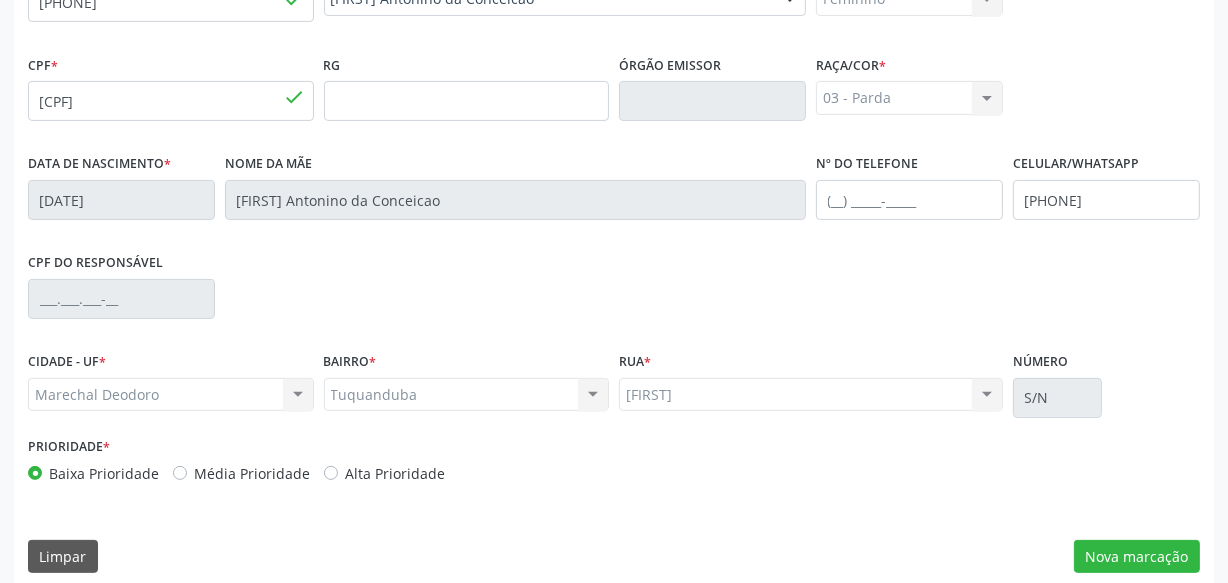 scroll, scrollTop: 528, scrollLeft: 0, axis: vertical 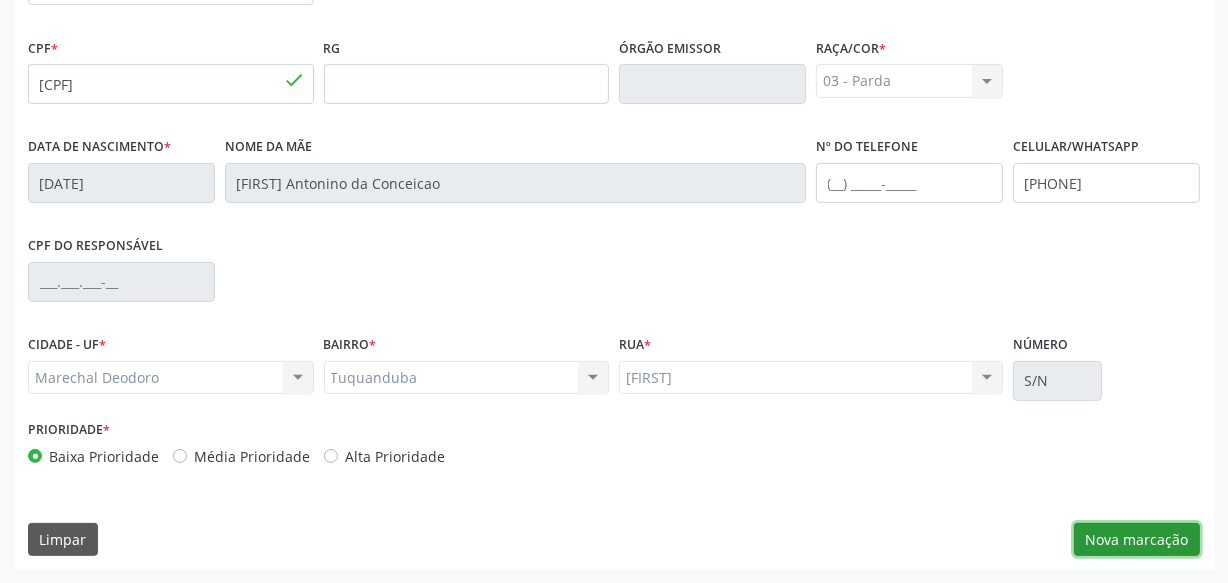 click on "Nova marcação" at bounding box center (1137, 540) 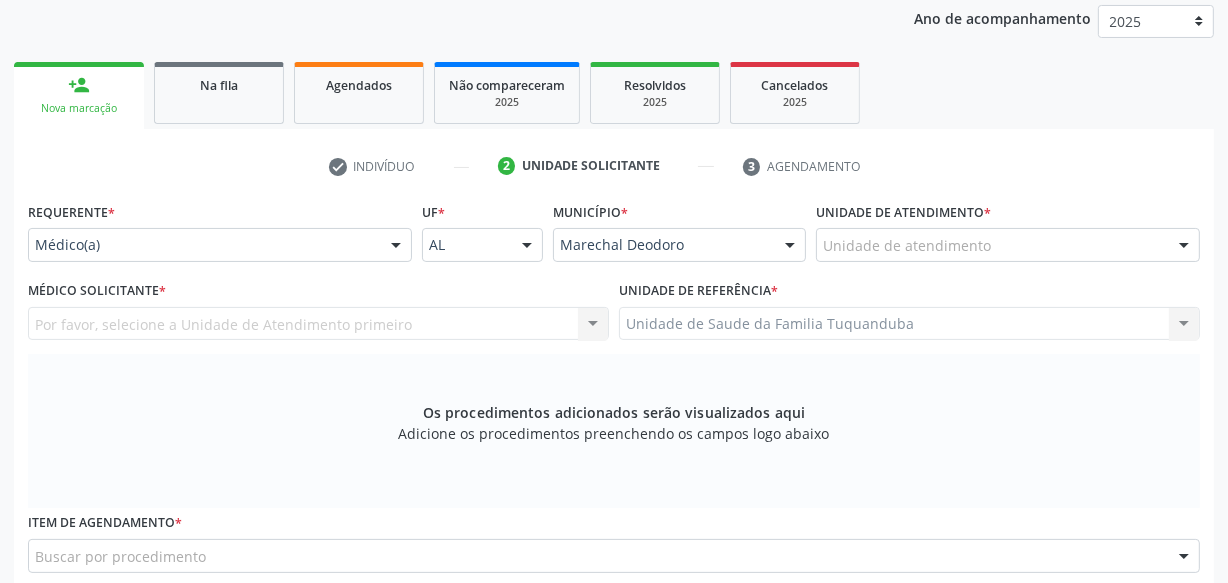 scroll, scrollTop: 255, scrollLeft: 0, axis: vertical 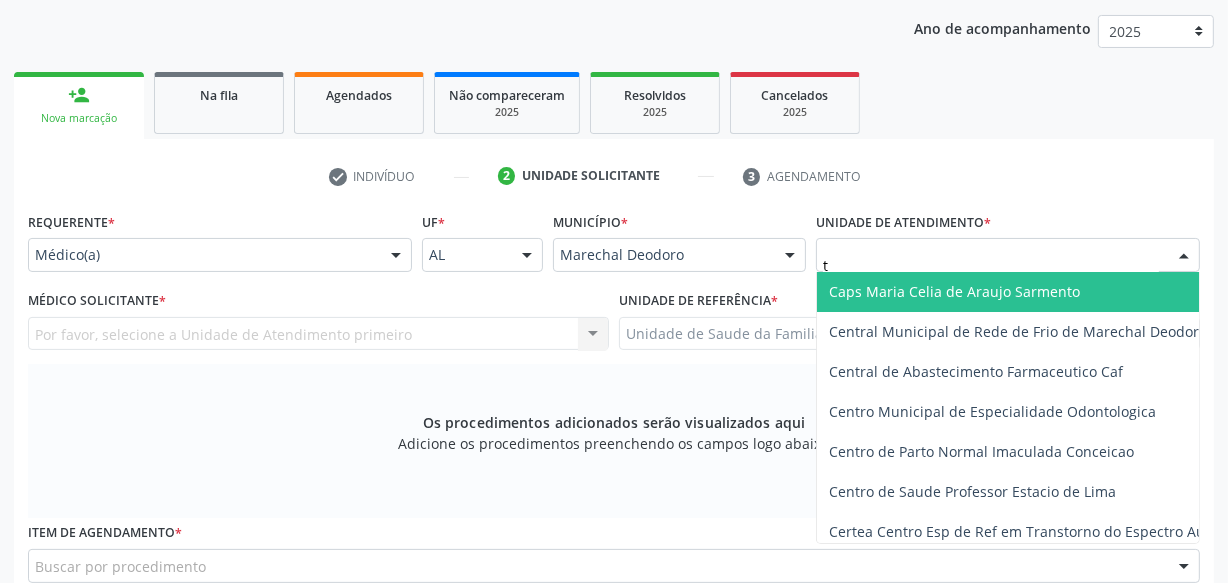 type on "tu" 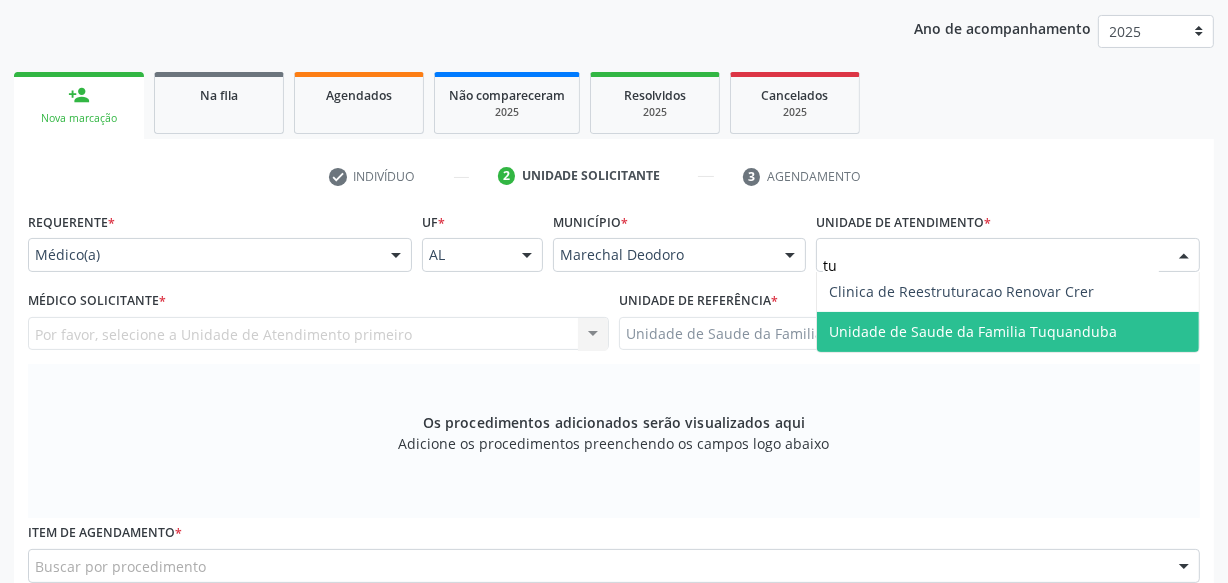 click on "Unidade de Saude da Familia Tuquanduba" at bounding box center [973, 331] 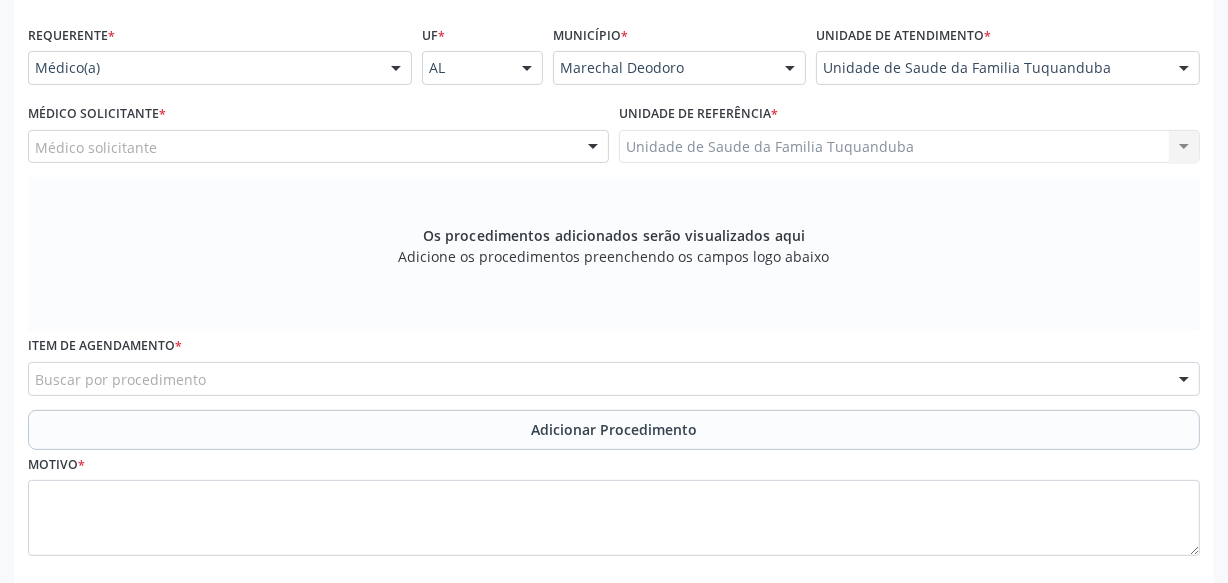 scroll, scrollTop: 528, scrollLeft: 0, axis: vertical 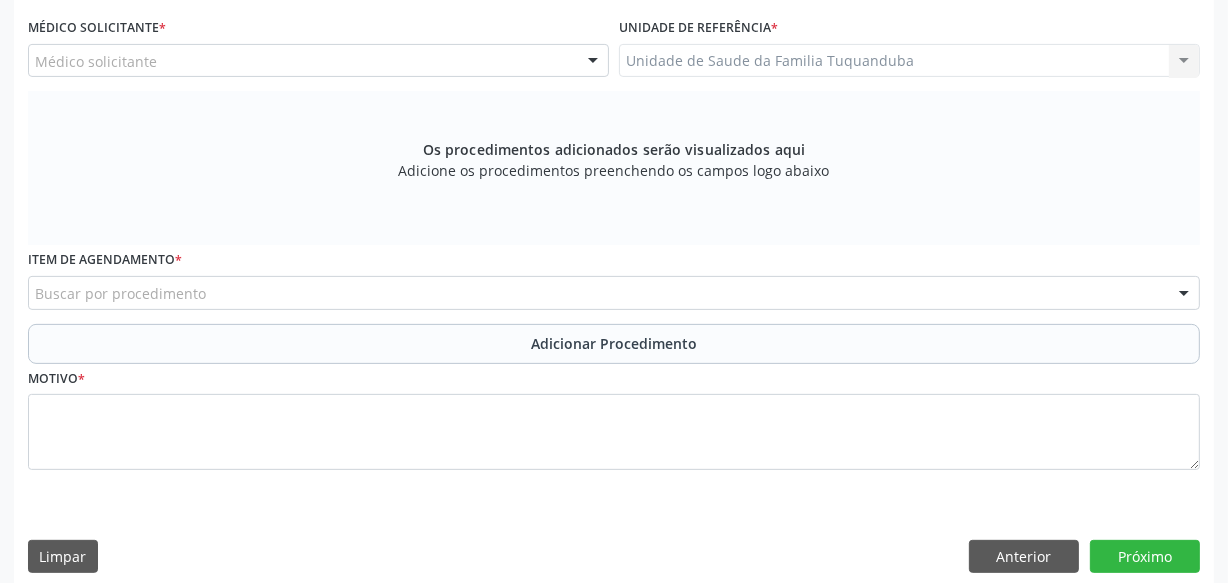 click on "Buscar por procedimento" at bounding box center [614, 293] 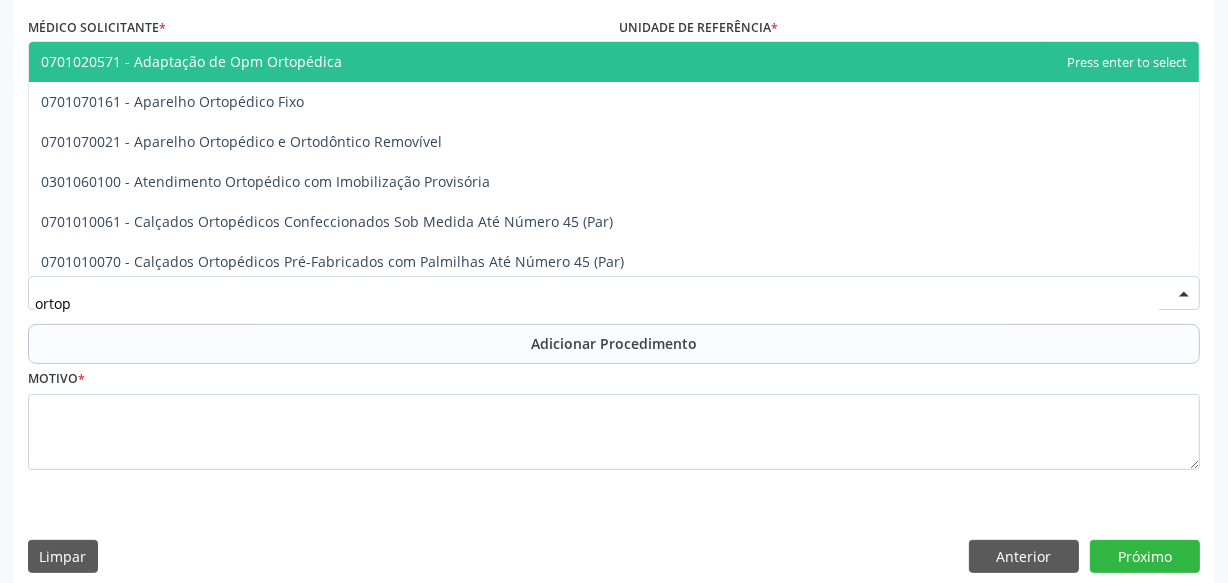 type on "ortope" 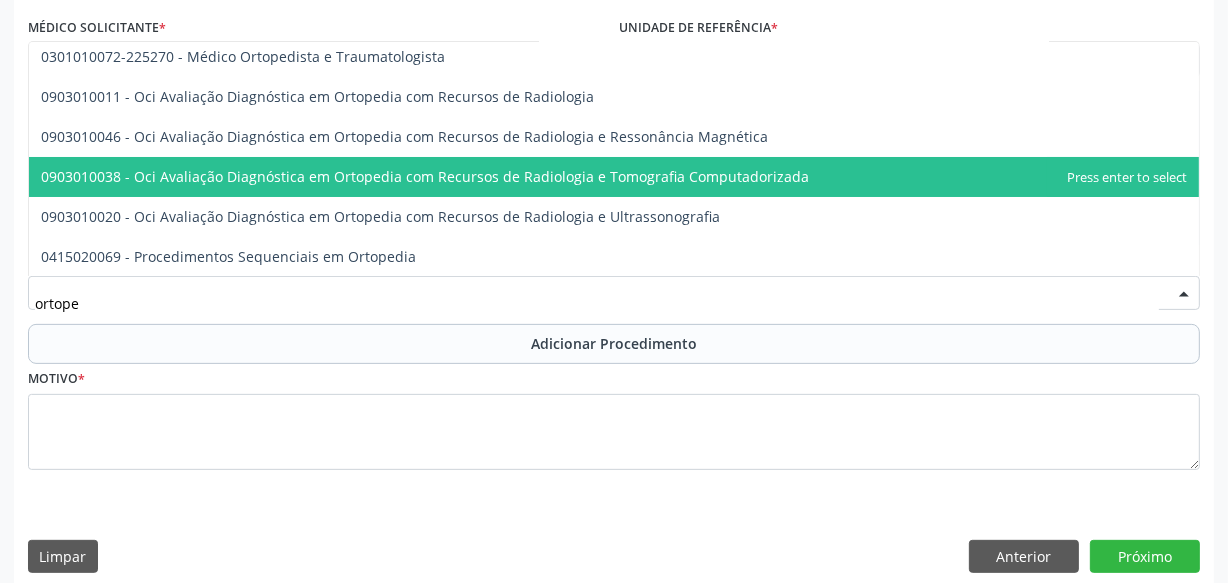 scroll, scrollTop: 0, scrollLeft: 0, axis: both 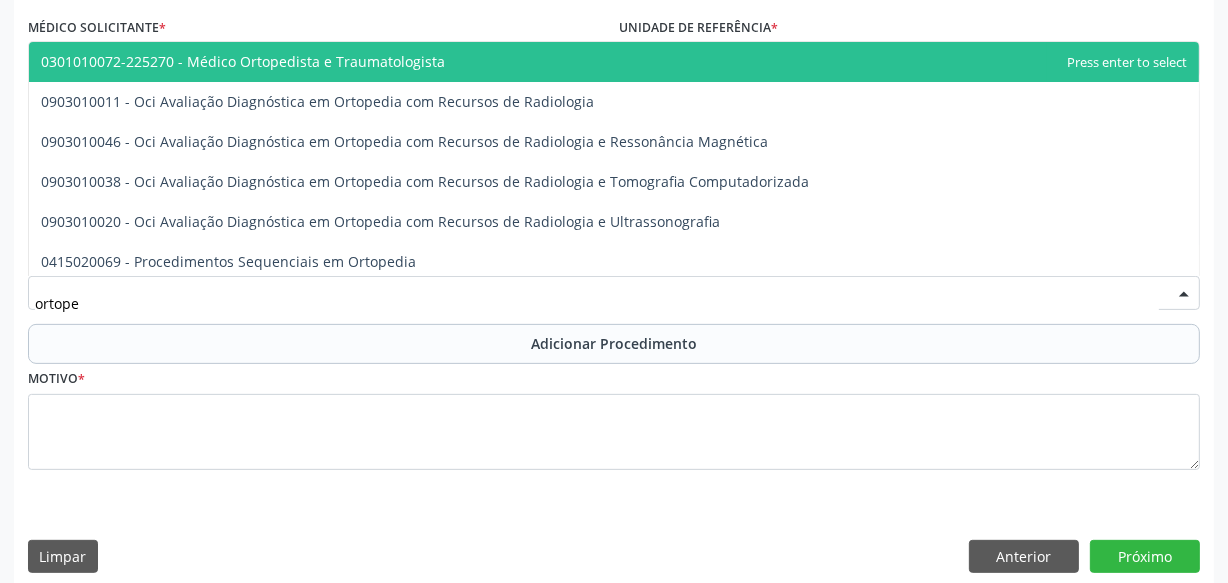 click on "0301010072-225270 - Médico Ortopedista e Traumatologista" at bounding box center (243, 61) 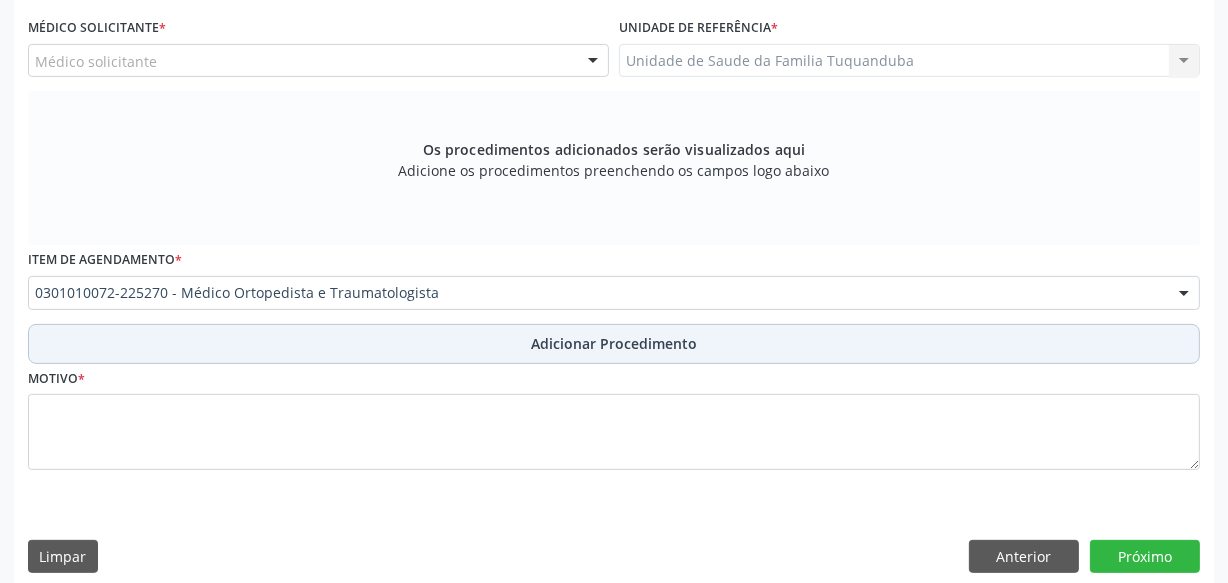click on "Adicionar Procedimento" at bounding box center [614, 344] 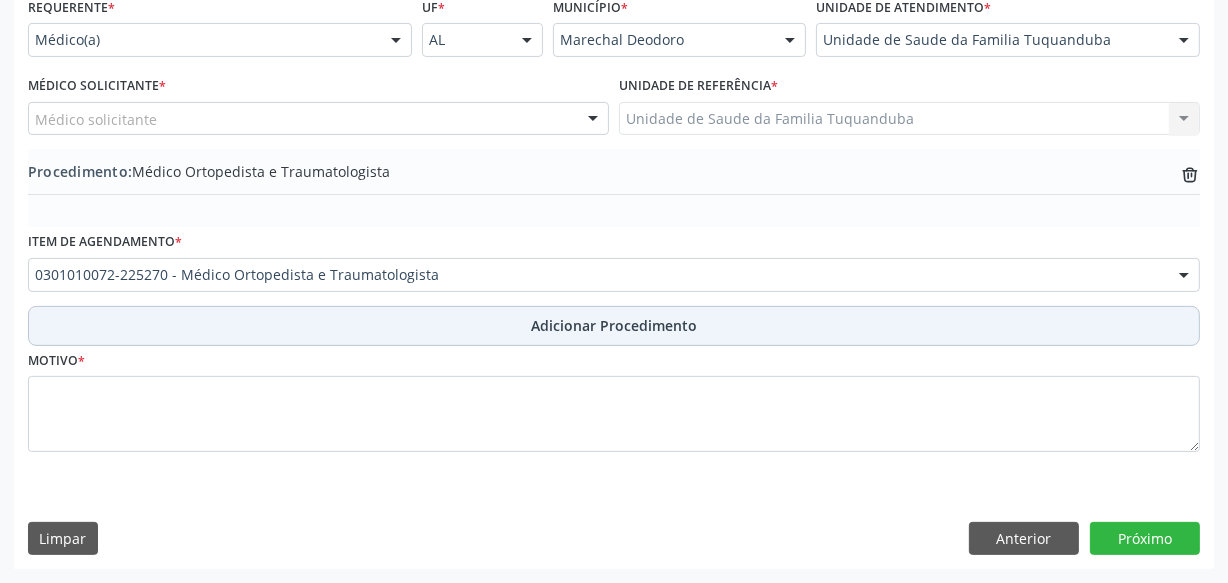 scroll, scrollTop: 469, scrollLeft: 0, axis: vertical 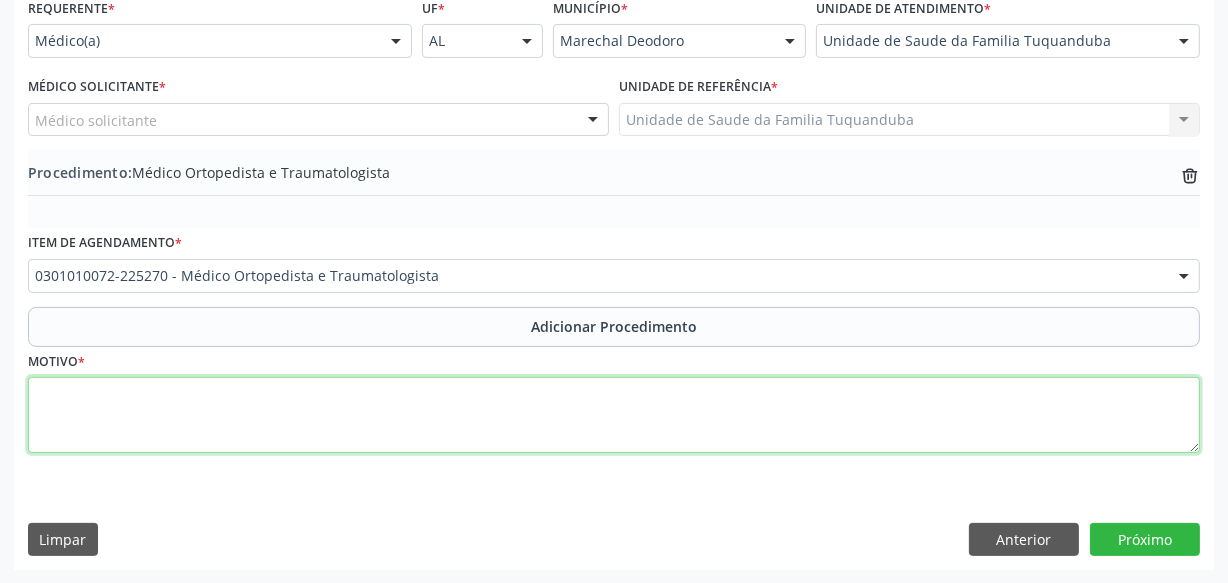 click at bounding box center [614, 415] 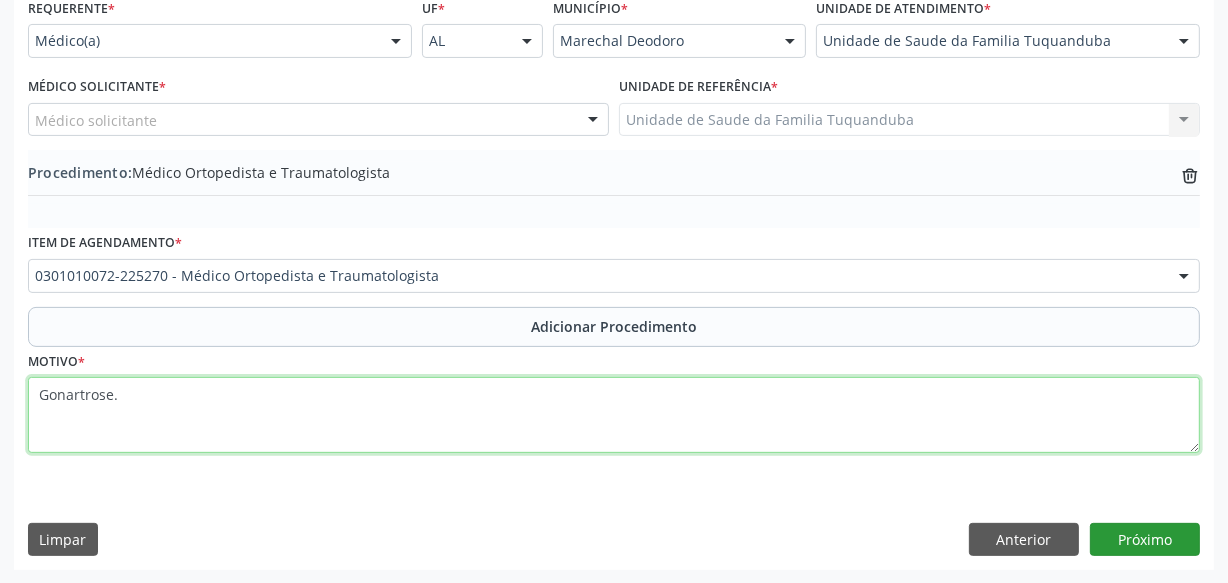 type on "Gonartrose." 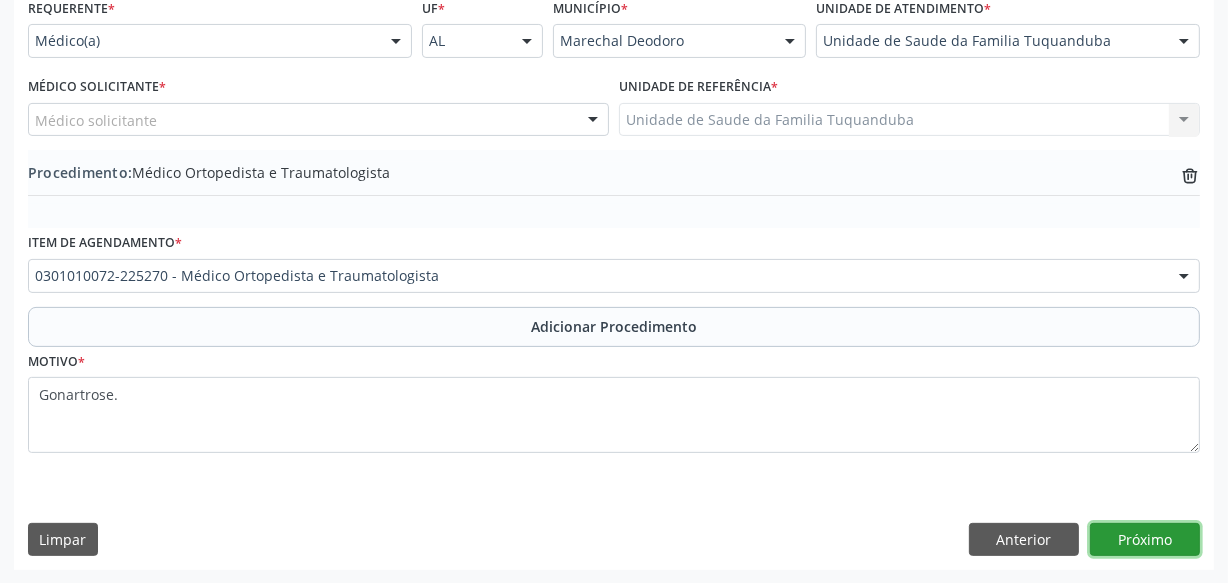 click on "Próximo" at bounding box center [1145, 540] 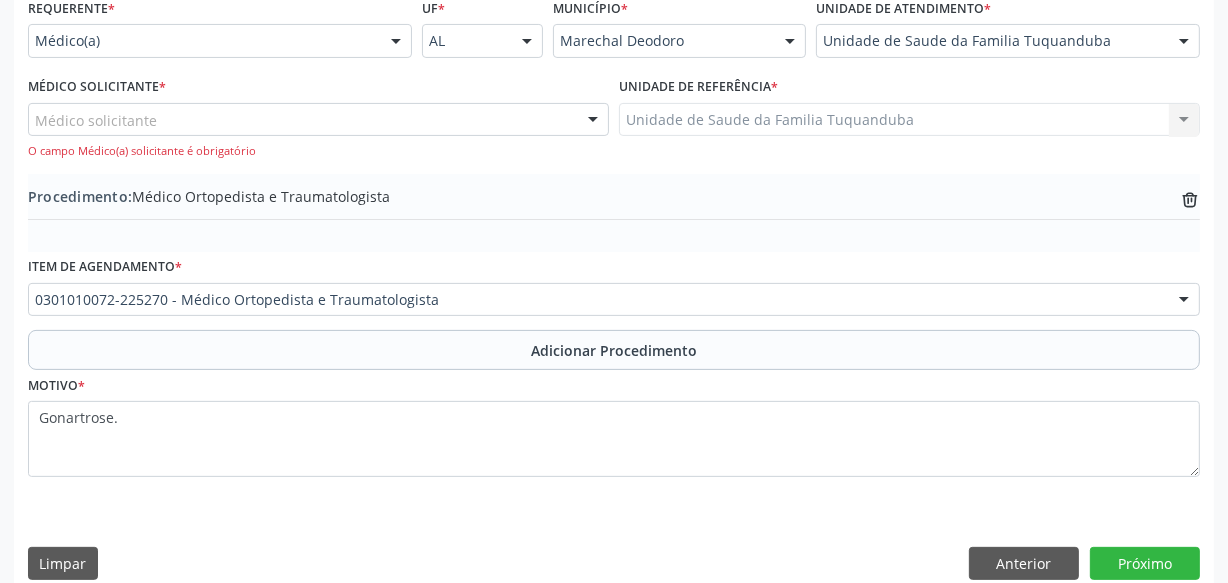 click on "Médico solicitante" at bounding box center [318, 120] 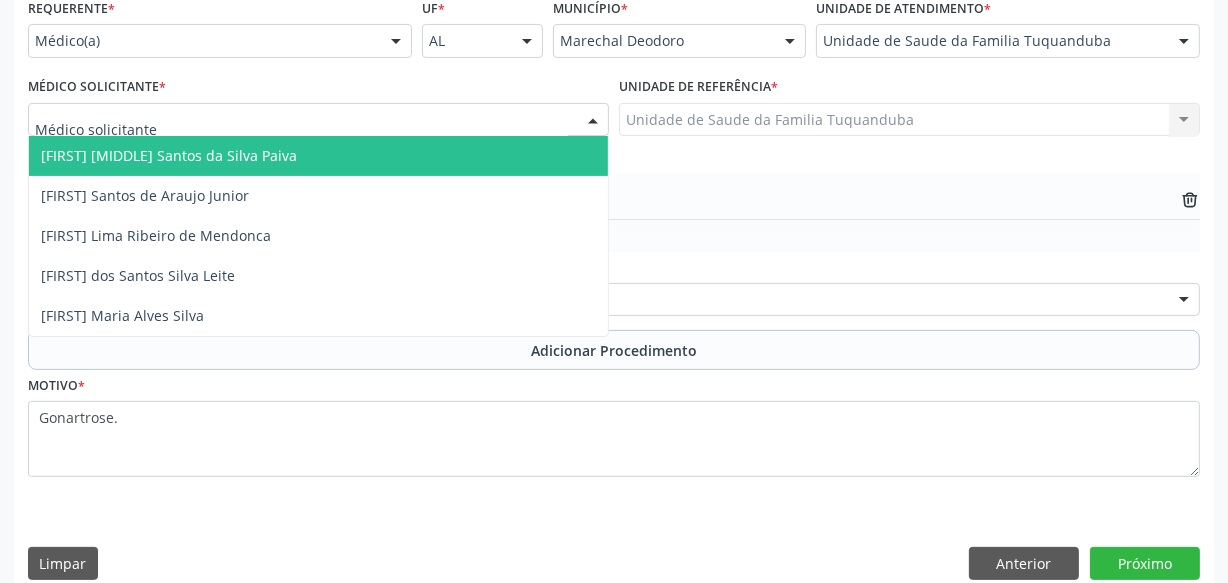 click on "[FIRST] [MIDDLE] Santos da Silva Paiva" at bounding box center [318, 156] 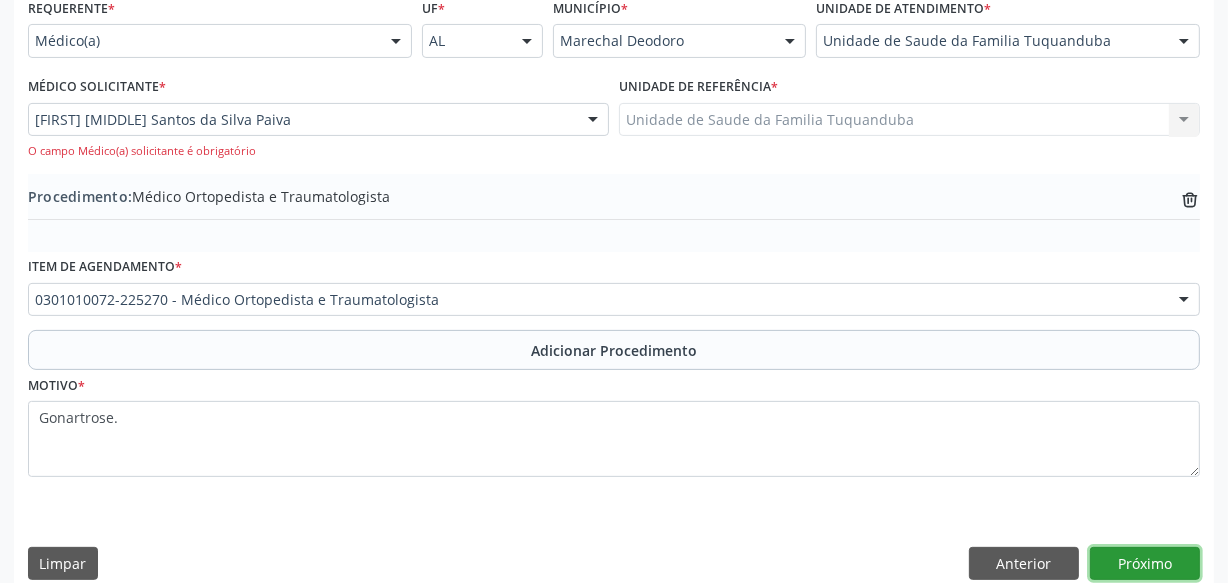 click on "Próximo" at bounding box center [1145, 564] 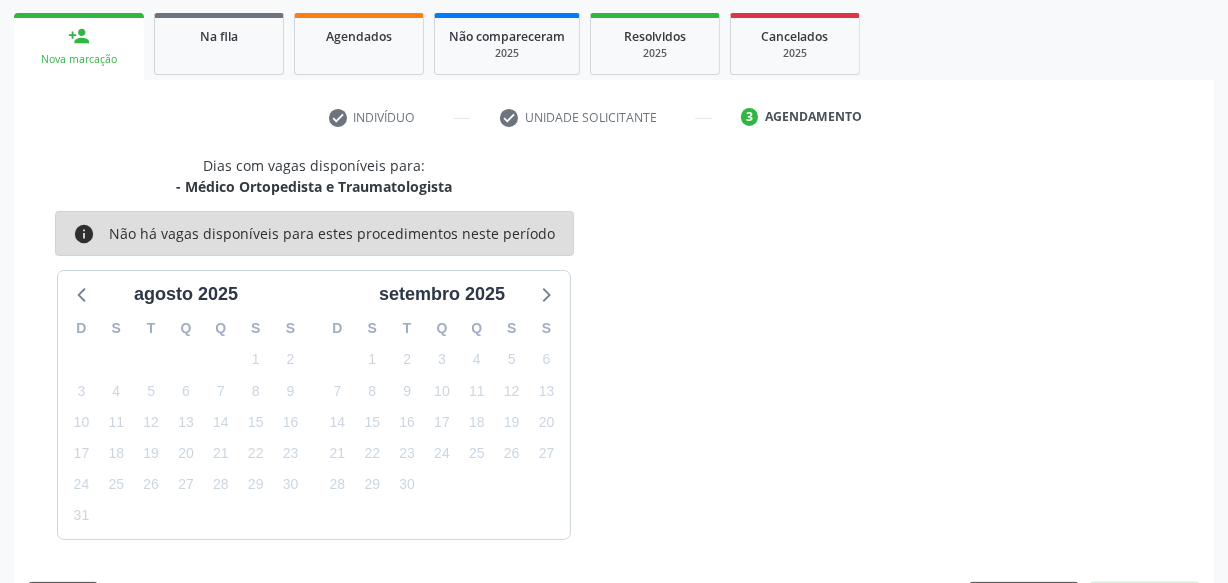 scroll, scrollTop: 372, scrollLeft: 0, axis: vertical 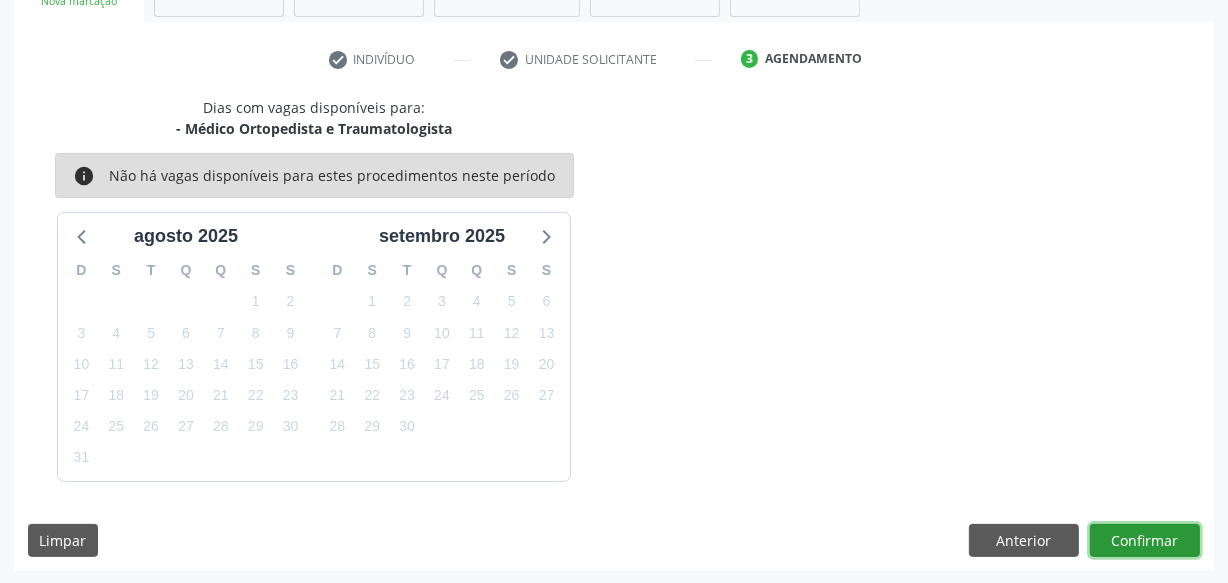 click on "Confirmar" at bounding box center [1145, 541] 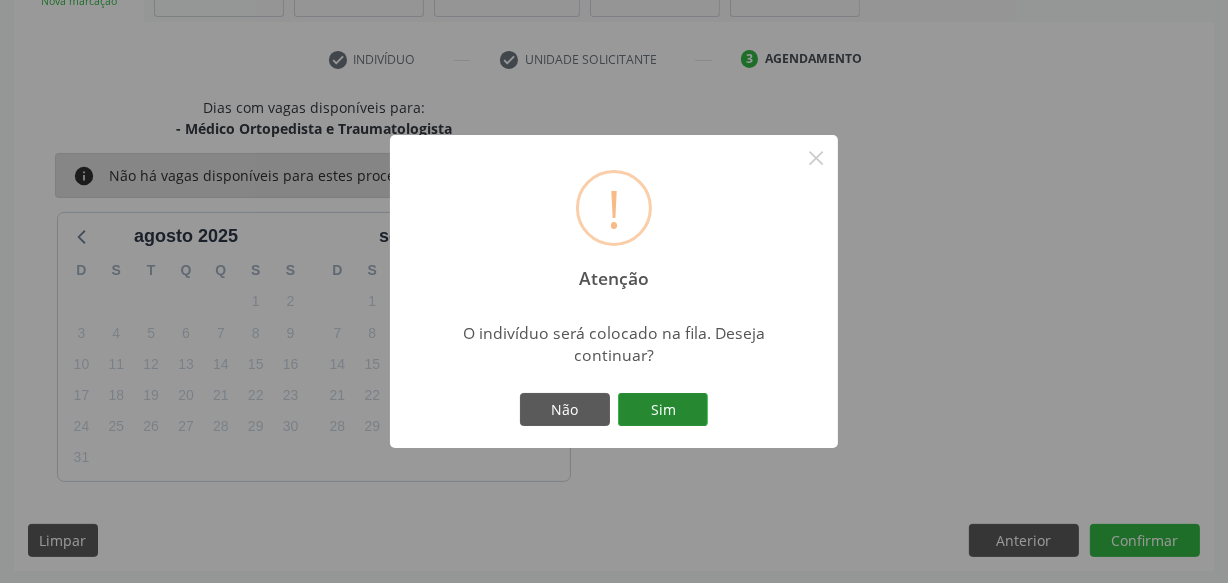 click on "Sim" at bounding box center (663, 410) 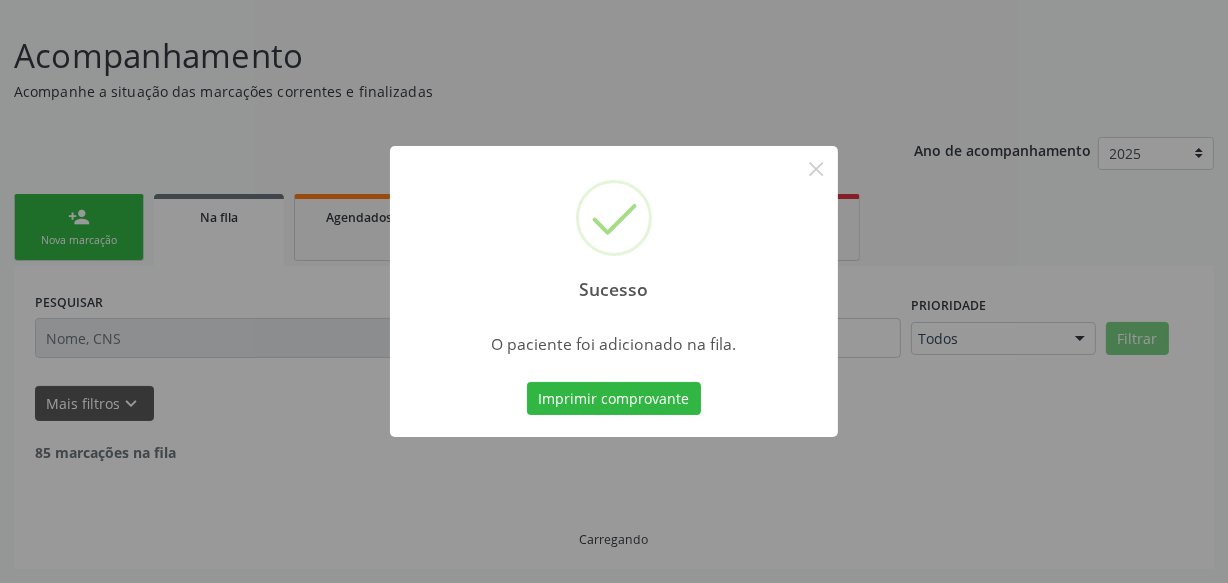 scroll, scrollTop: 110, scrollLeft: 0, axis: vertical 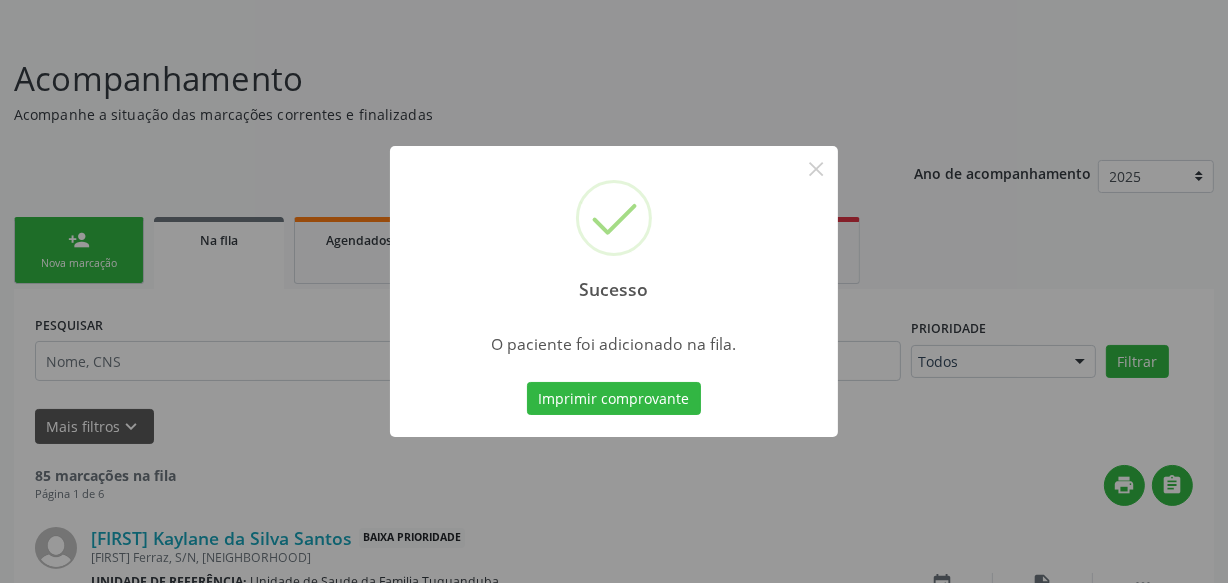 type 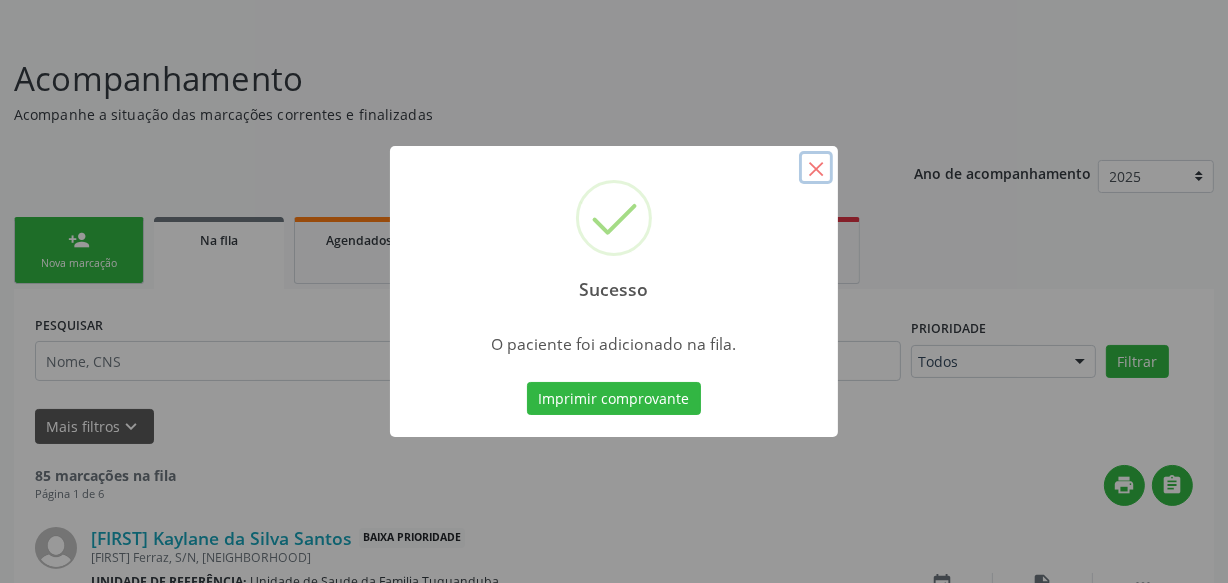 click on "×" at bounding box center (816, 168) 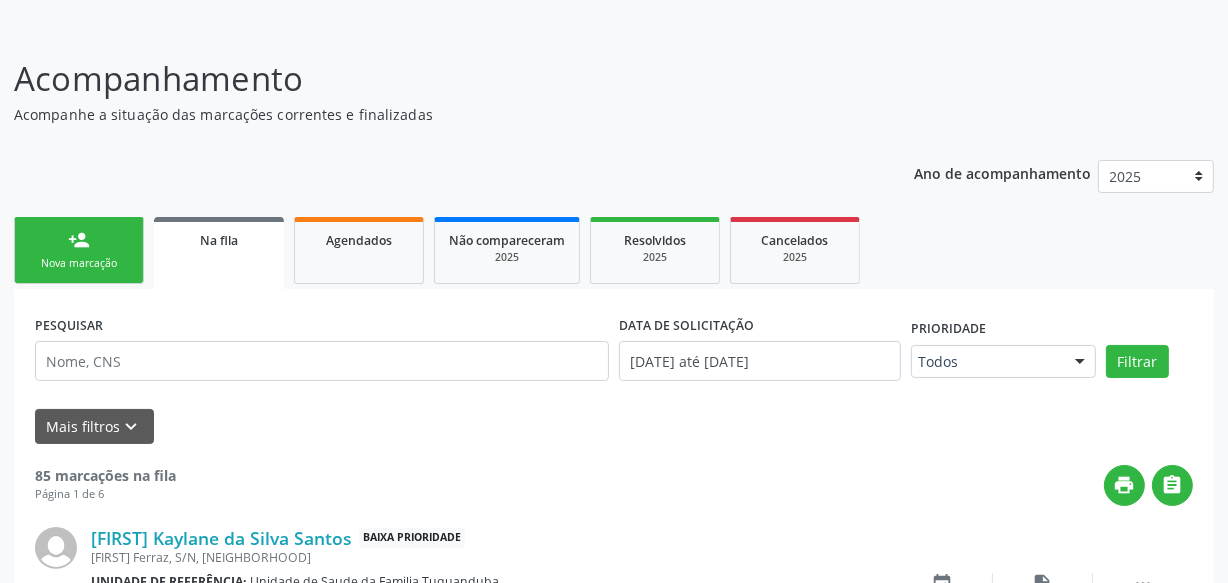 click on "person_add
Nova marcação" at bounding box center [79, 250] 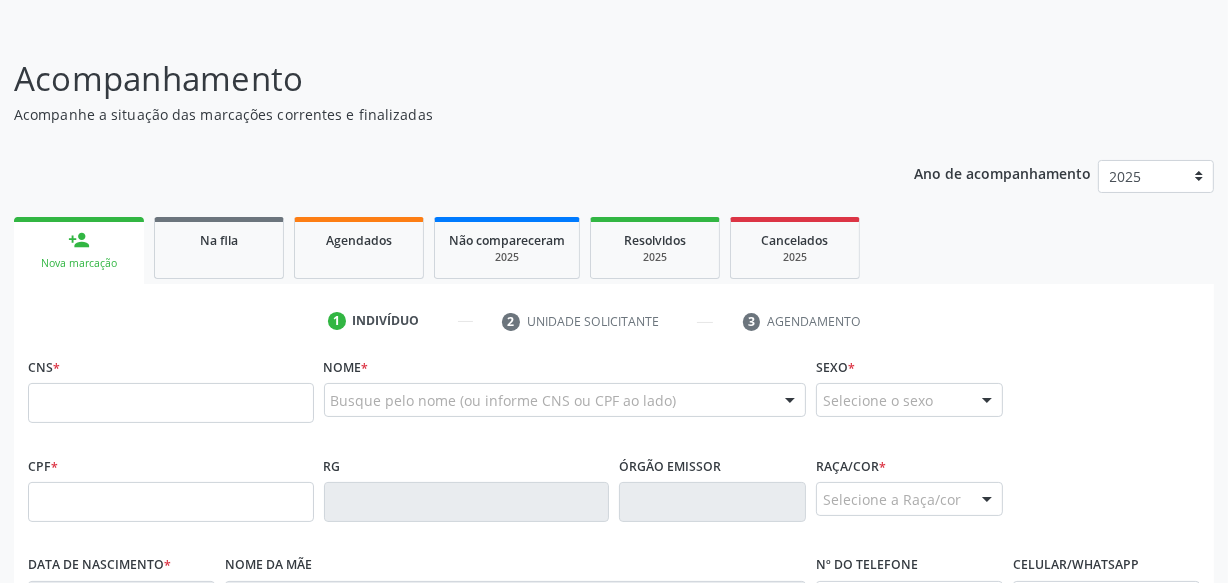 scroll, scrollTop: 201, scrollLeft: 0, axis: vertical 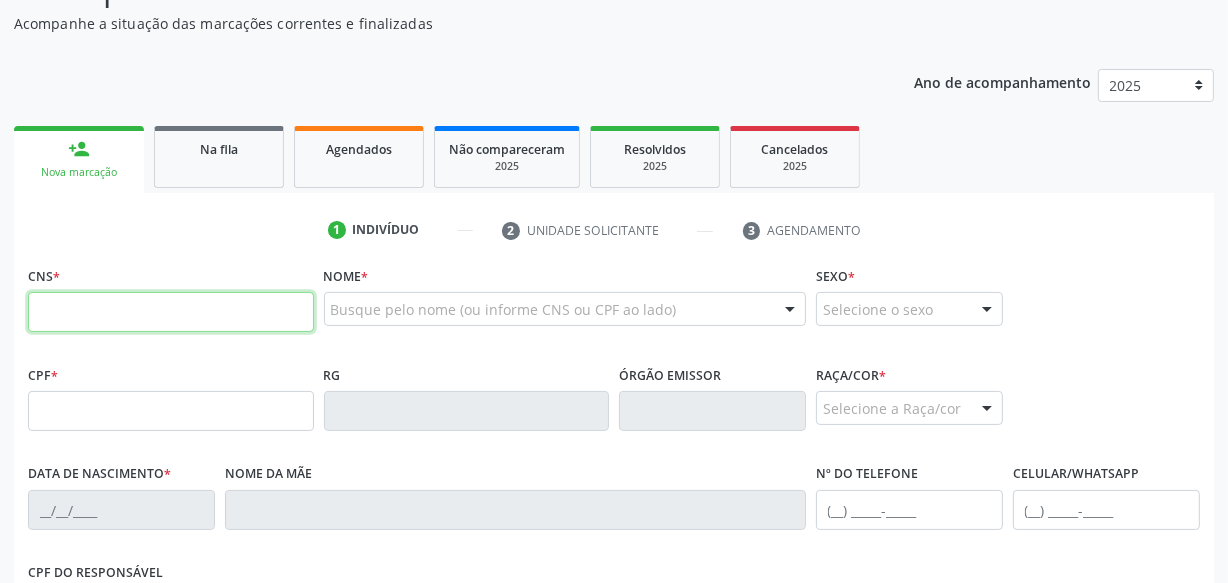 drag, startPoint x: 214, startPoint y: 316, endPoint x: 229, endPoint y: 316, distance: 15 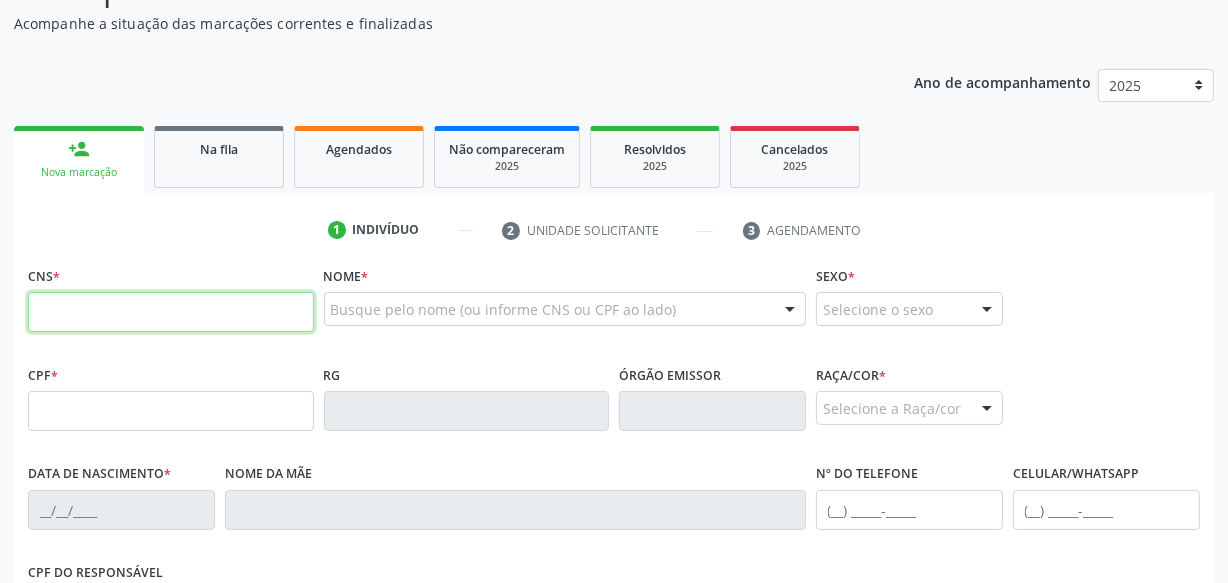 drag, startPoint x: 165, startPoint y: 331, endPoint x: 85, endPoint y: 310, distance: 82.710335 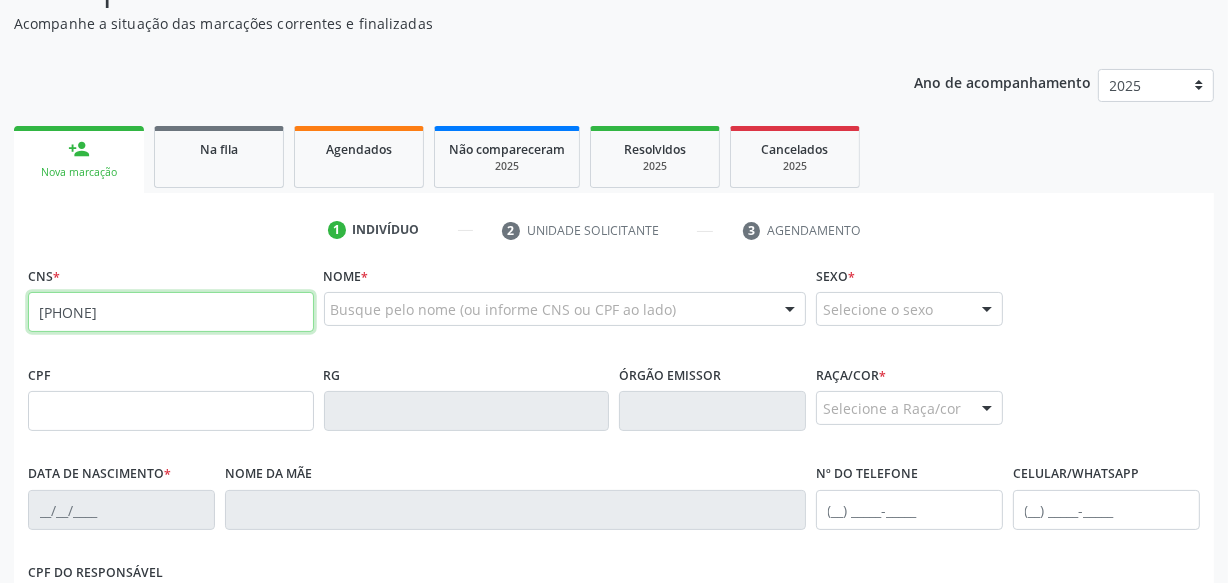 type on "[PHONE]" 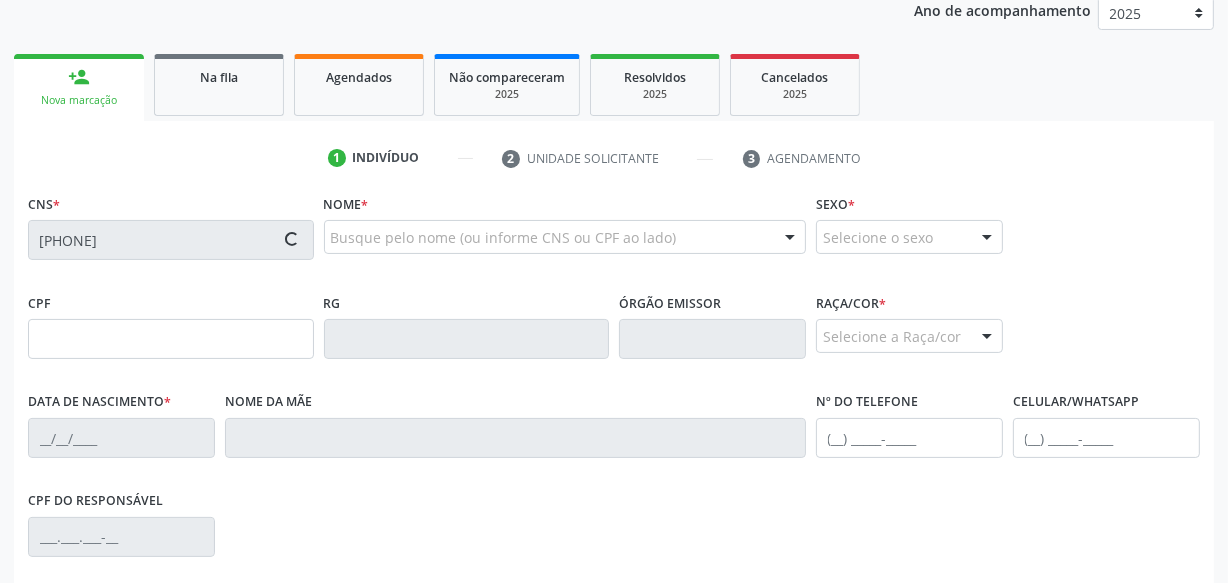 scroll, scrollTop: 383, scrollLeft: 0, axis: vertical 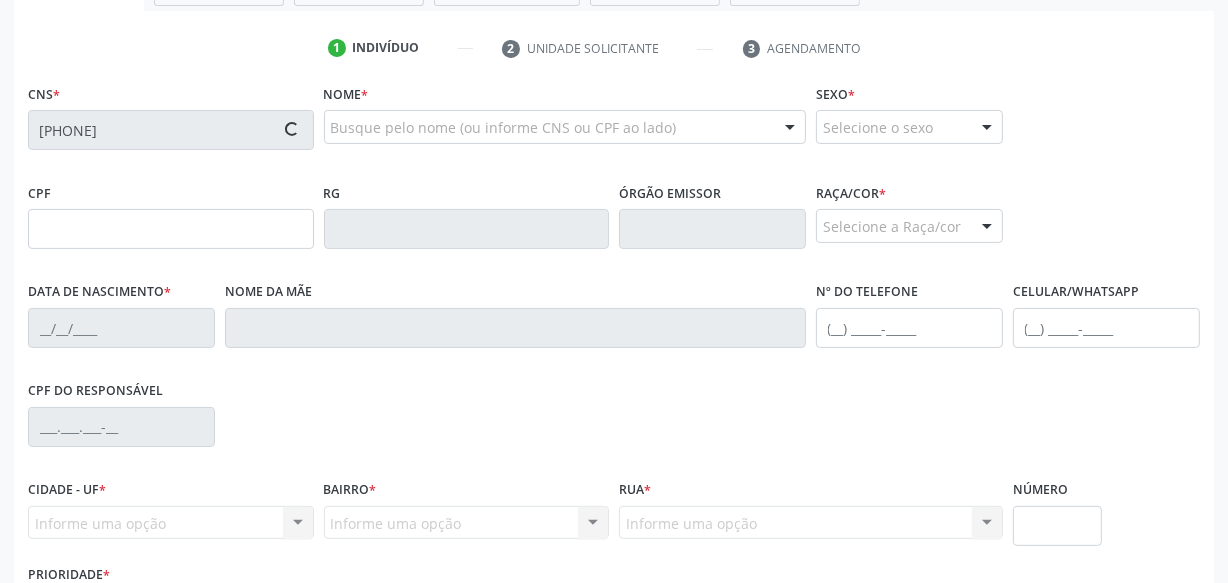 type on "[CPF]" 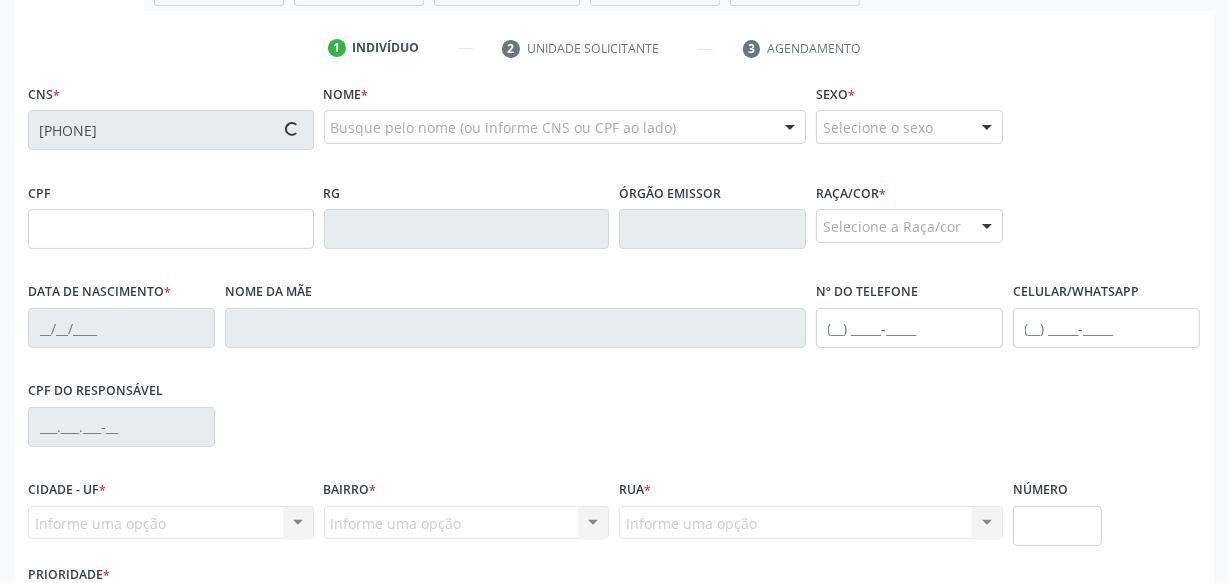 type on "[DATE]" 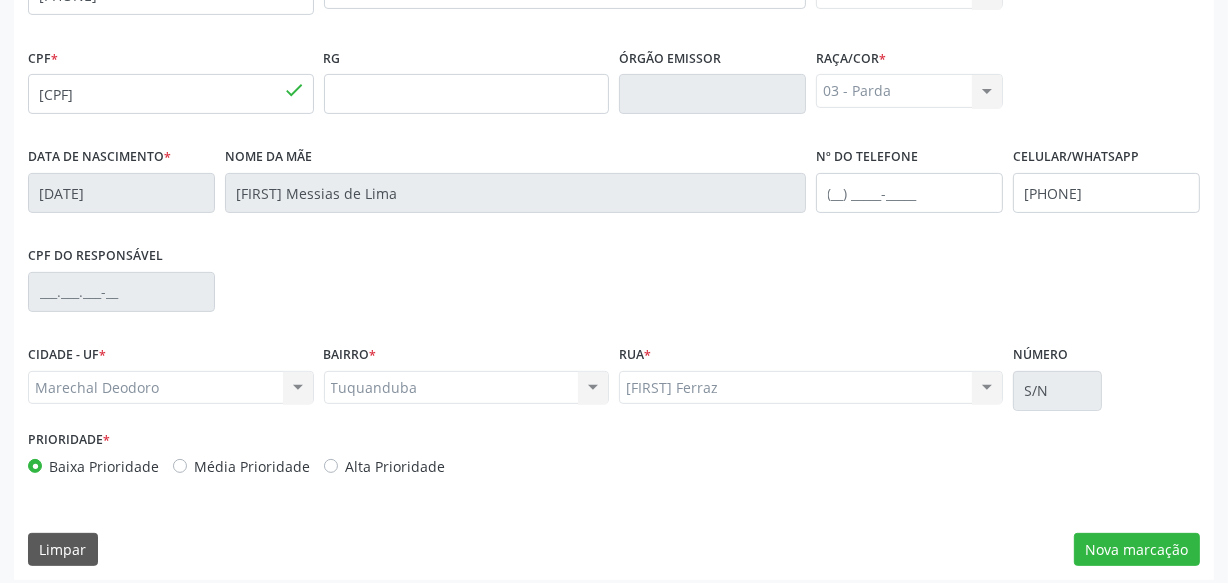 scroll, scrollTop: 528, scrollLeft: 0, axis: vertical 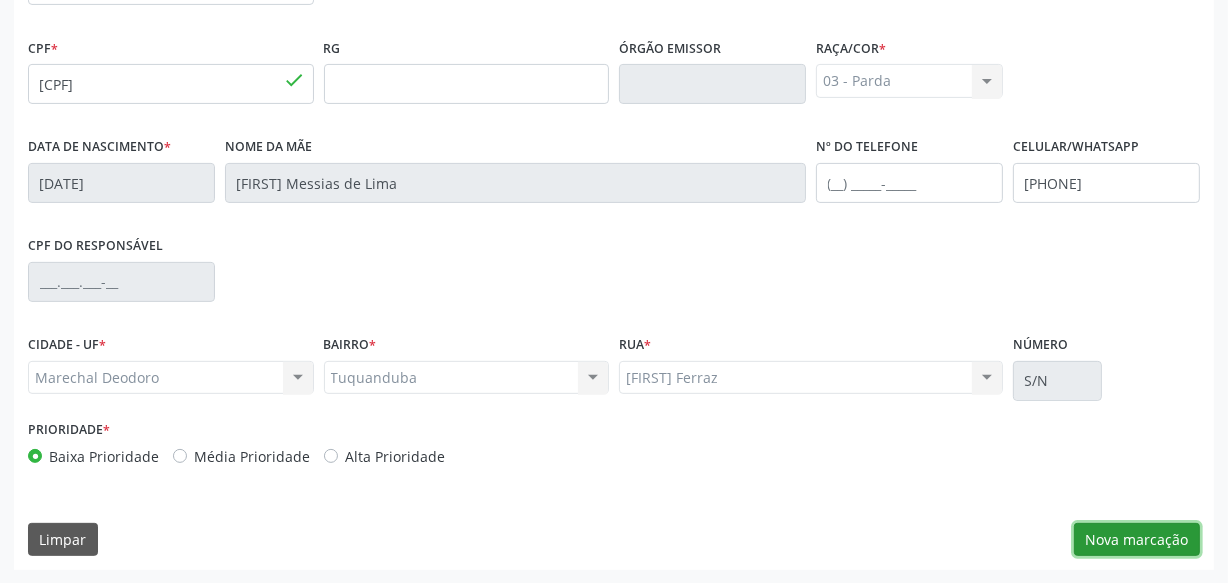 click on "Nova marcação" at bounding box center (1137, 540) 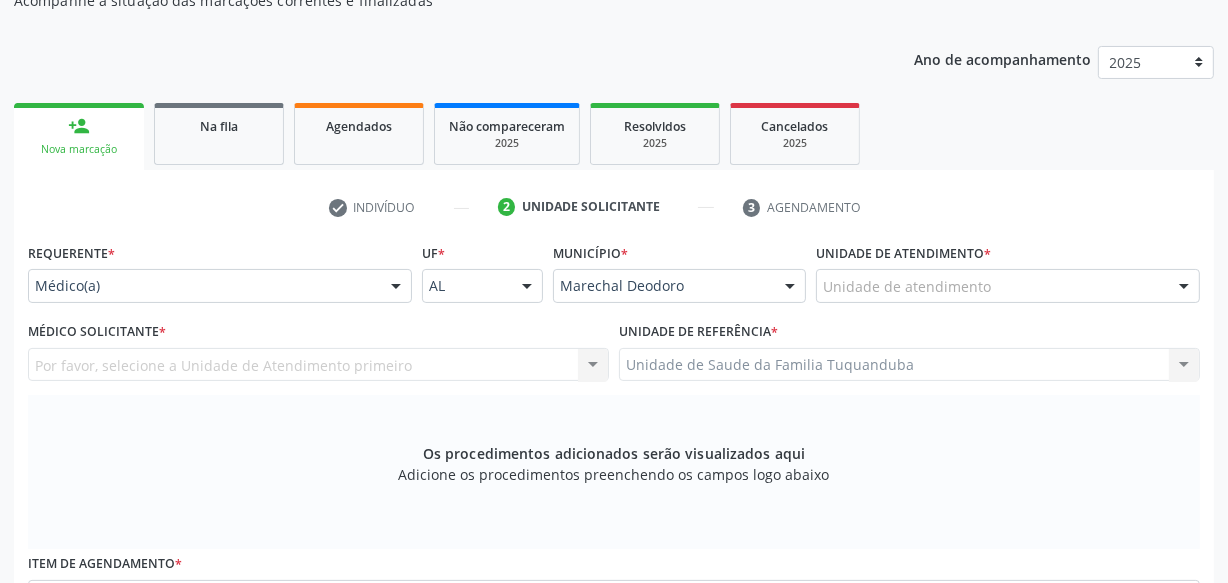 scroll, scrollTop: 164, scrollLeft: 0, axis: vertical 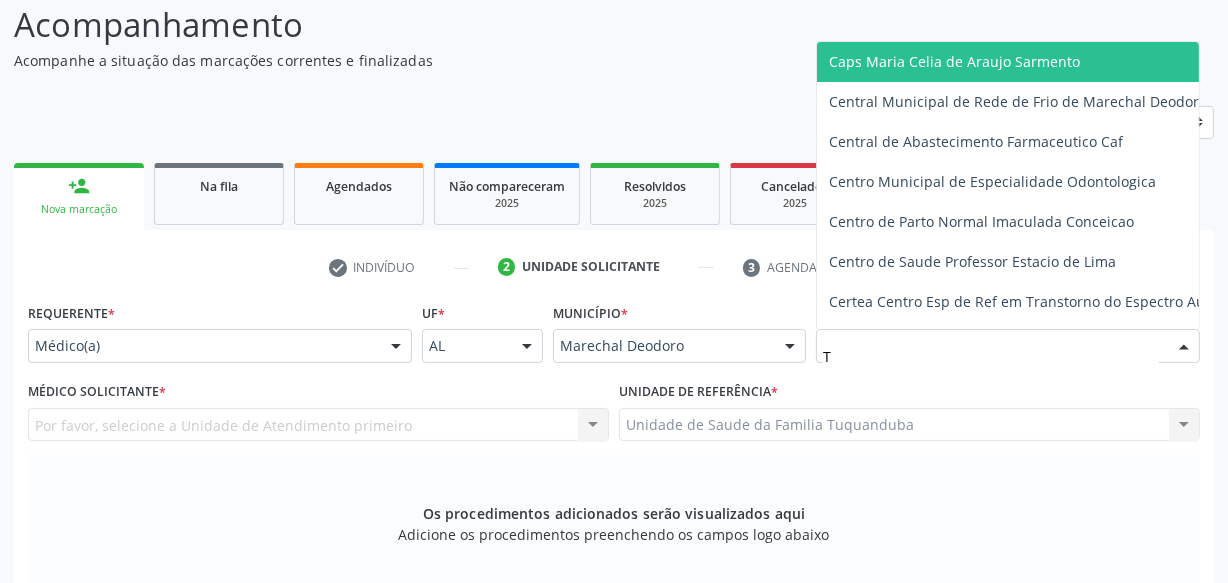 type on "TU" 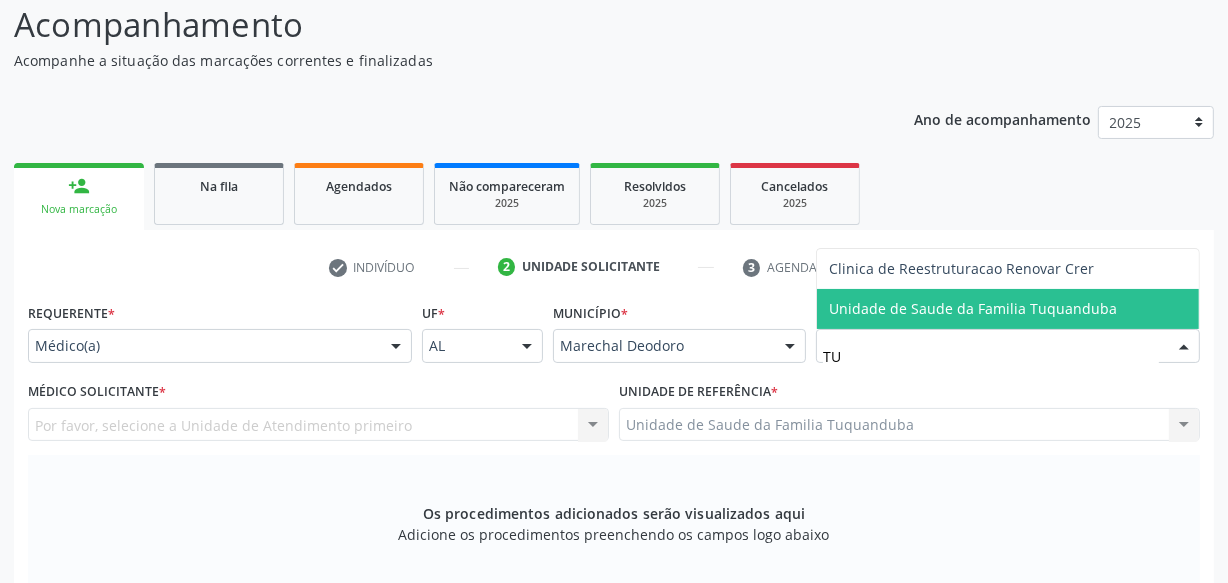 click on "Unidade de Saude da Familia Tuquanduba" at bounding box center [973, 308] 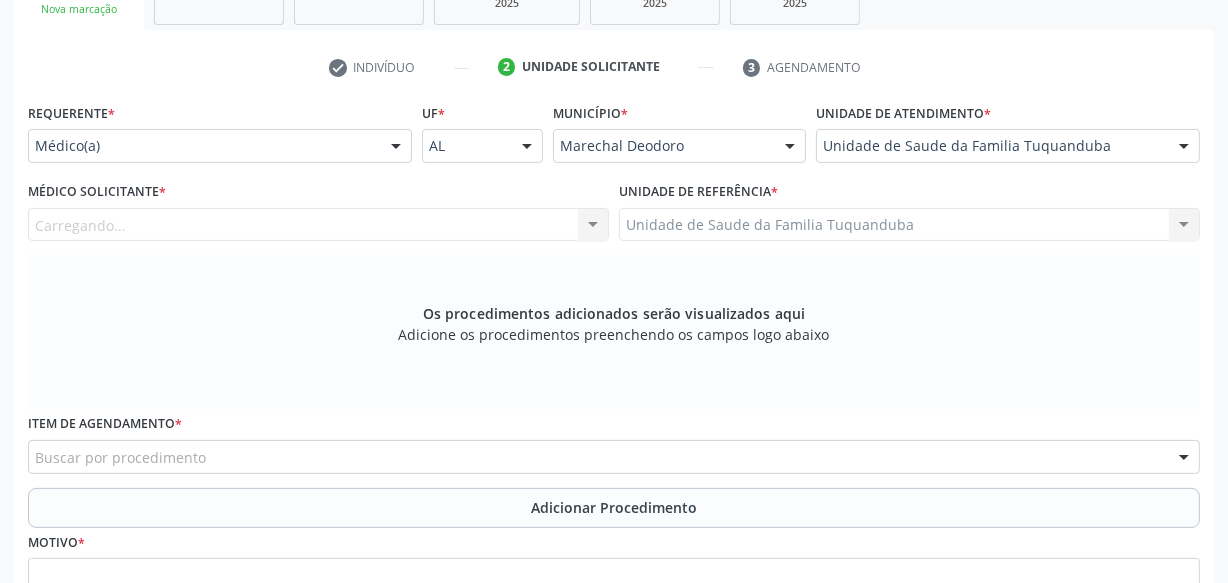 scroll, scrollTop: 437, scrollLeft: 0, axis: vertical 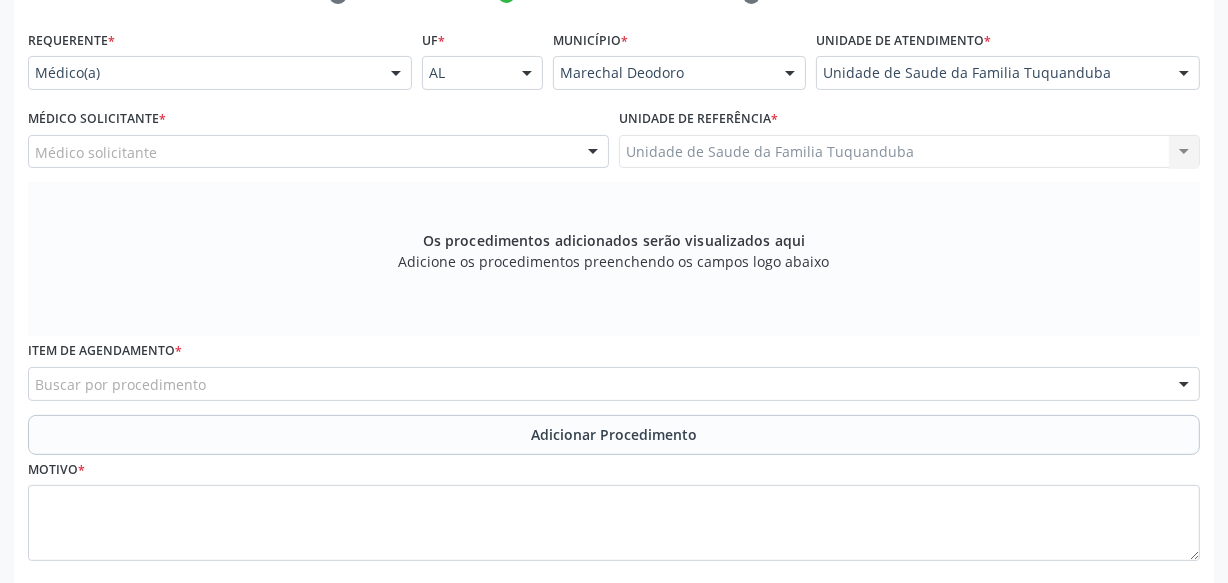 click on "Médico solicitante" at bounding box center [318, 152] 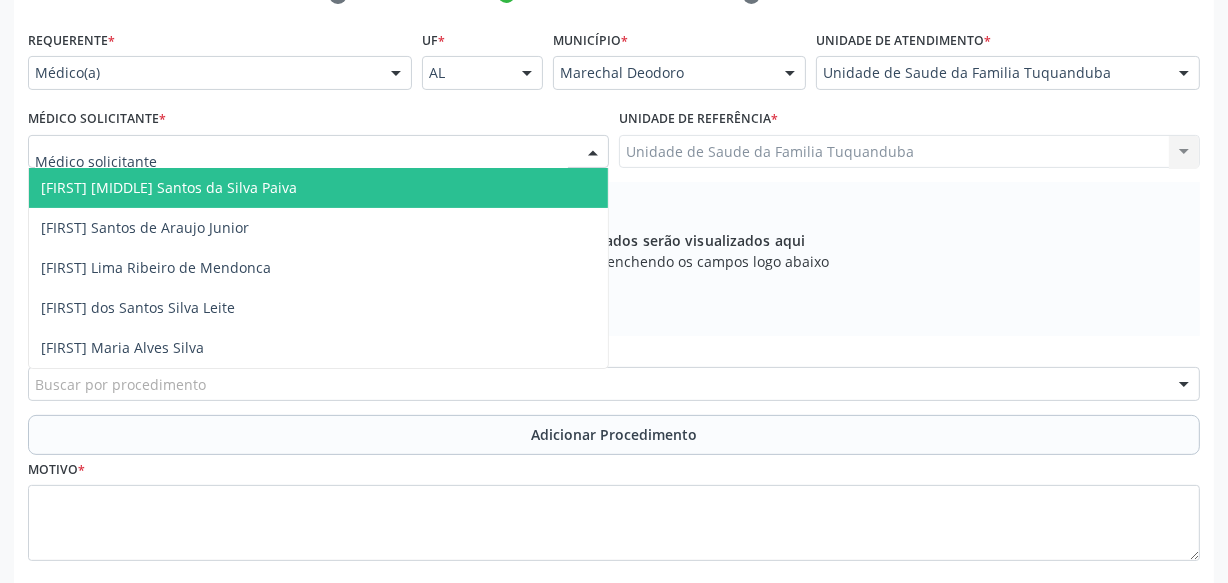 click on "[FIRST] [MIDDLE] Santos da Silva Paiva" at bounding box center (318, 188) 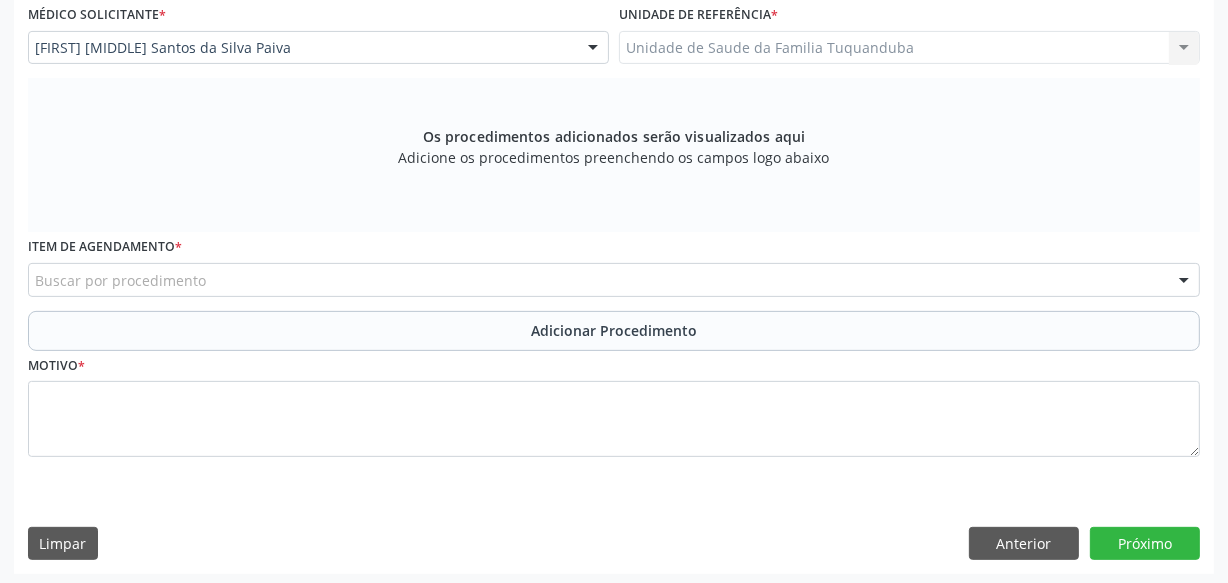 scroll, scrollTop: 545, scrollLeft: 0, axis: vertical 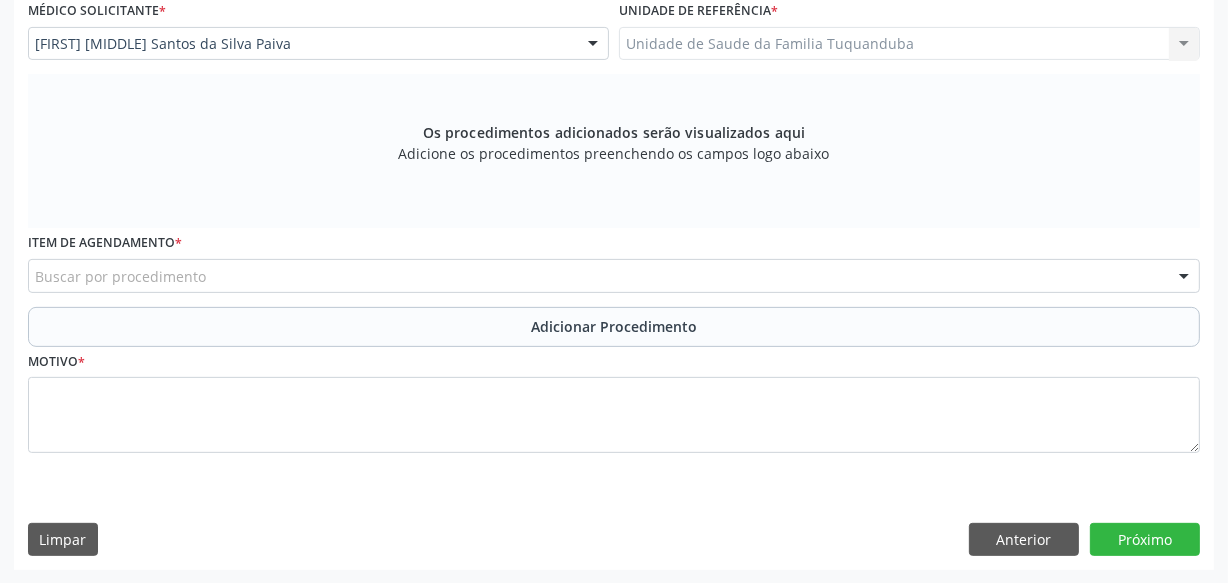 click on "Buscar por procedimento" at bounding box center (614, 276) 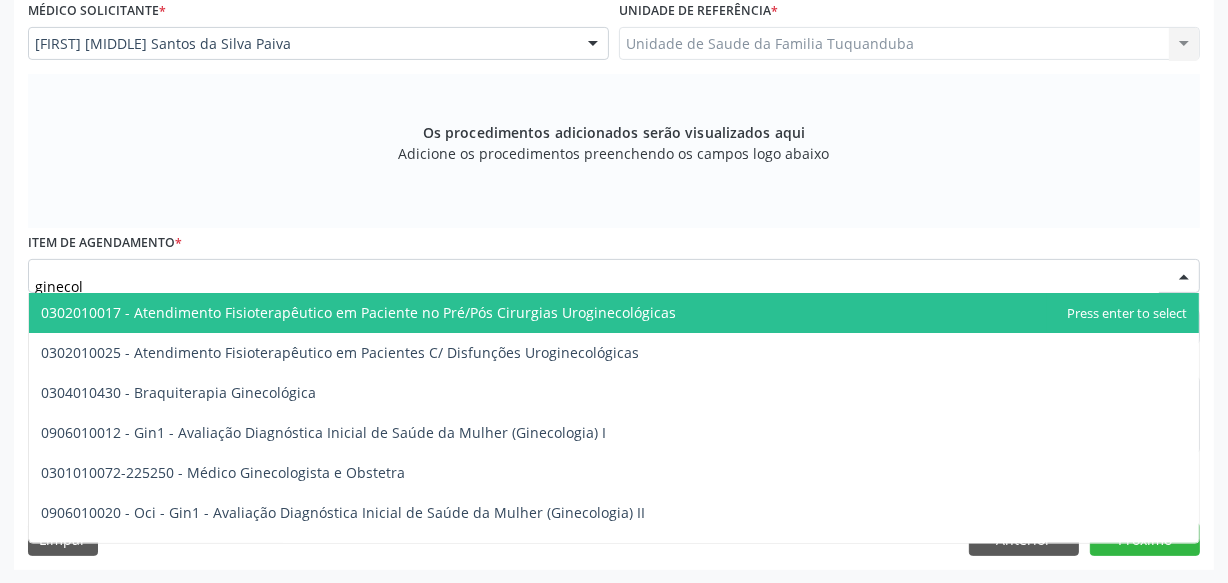 type on "ginecolo" 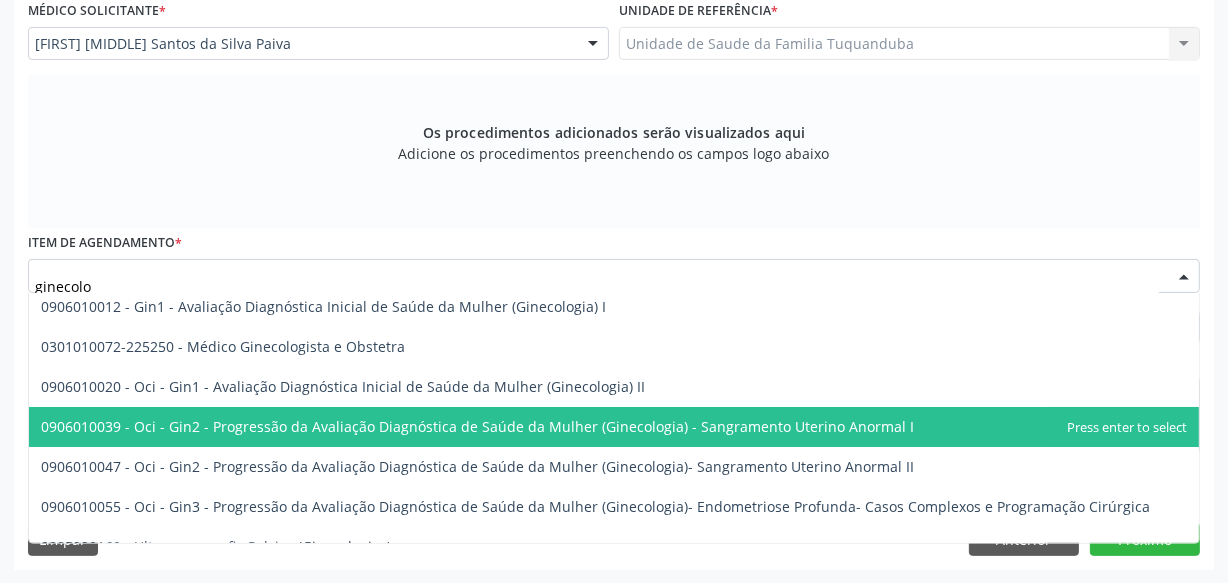 scroll, scrollTop: 0, scrollLeft: 0, axis: both 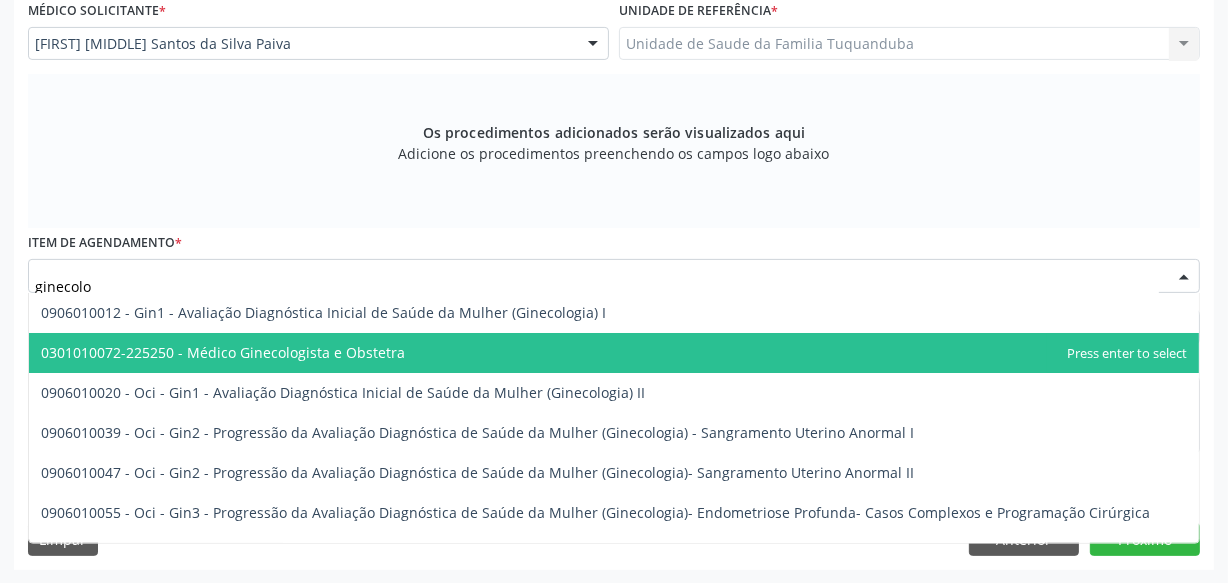 click on "0301010072-225250 - Médico Ginecologista e Obstetra" at bounding box center [223, 352] 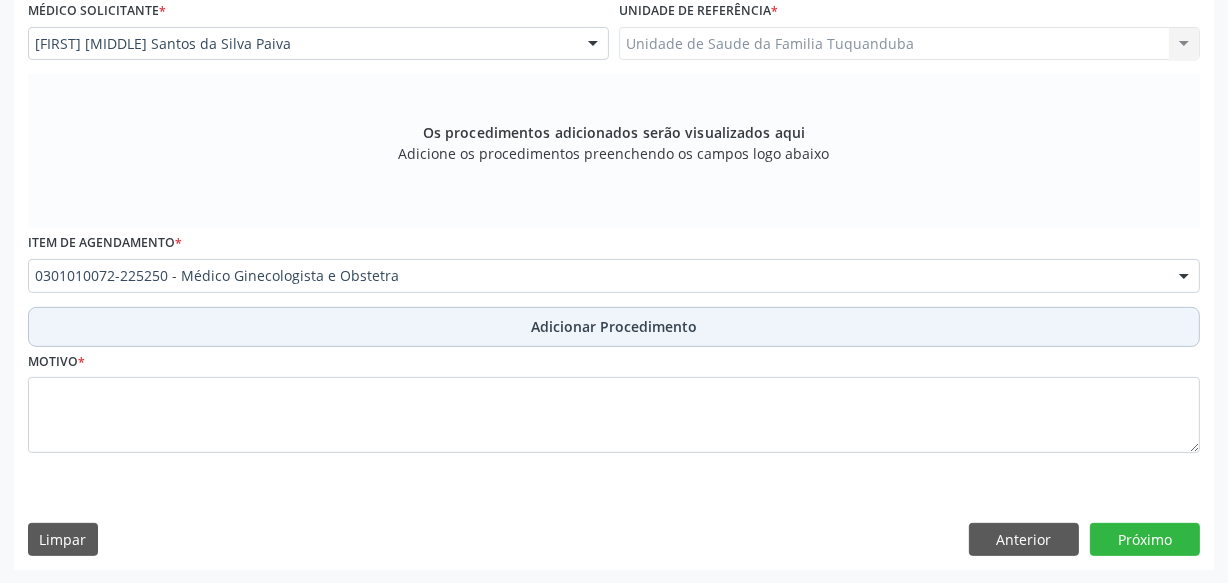 click on "Adicionar Procedimento" at bounding box center [614, 326] 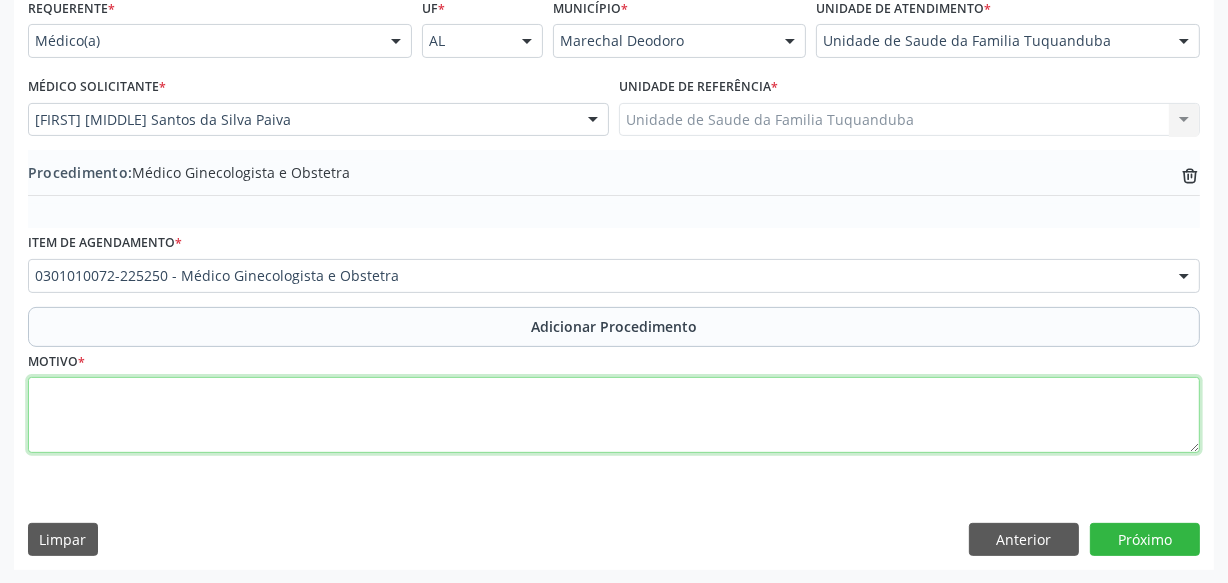 click at bounding box center (614, 415) 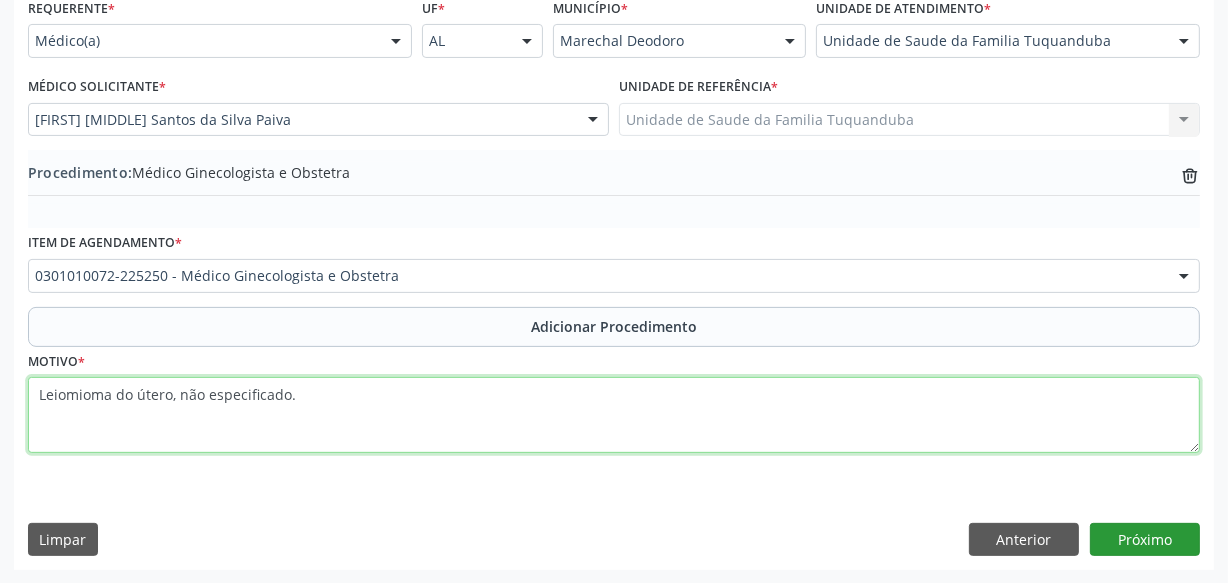 type on "Leiomioma do útero, não especificado." 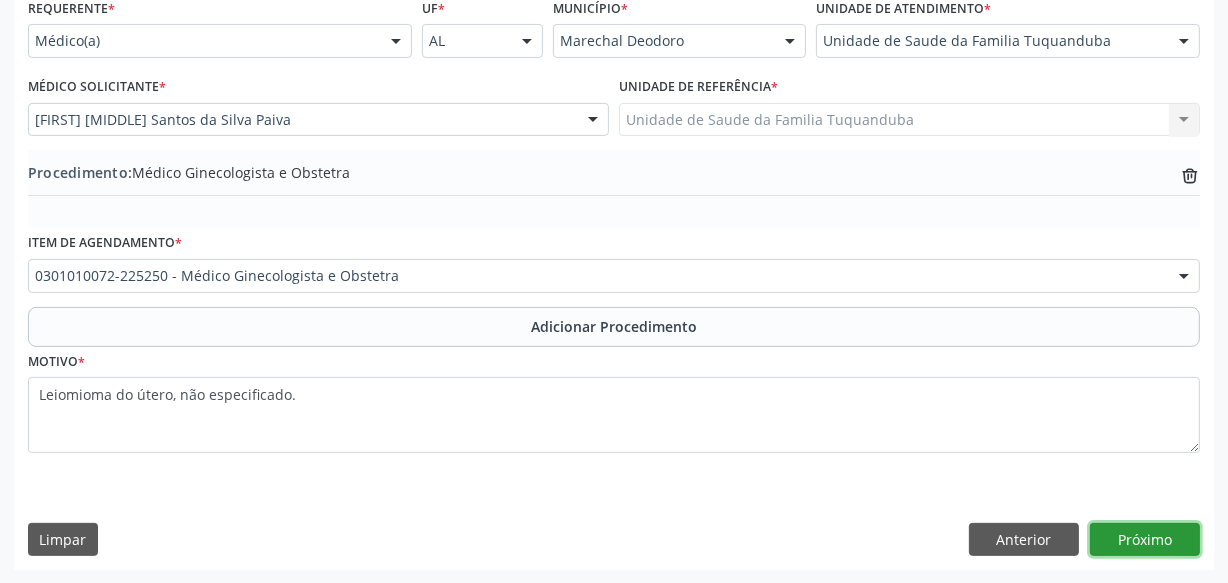 click on "Próximo" at bounding box center [1145, 540] 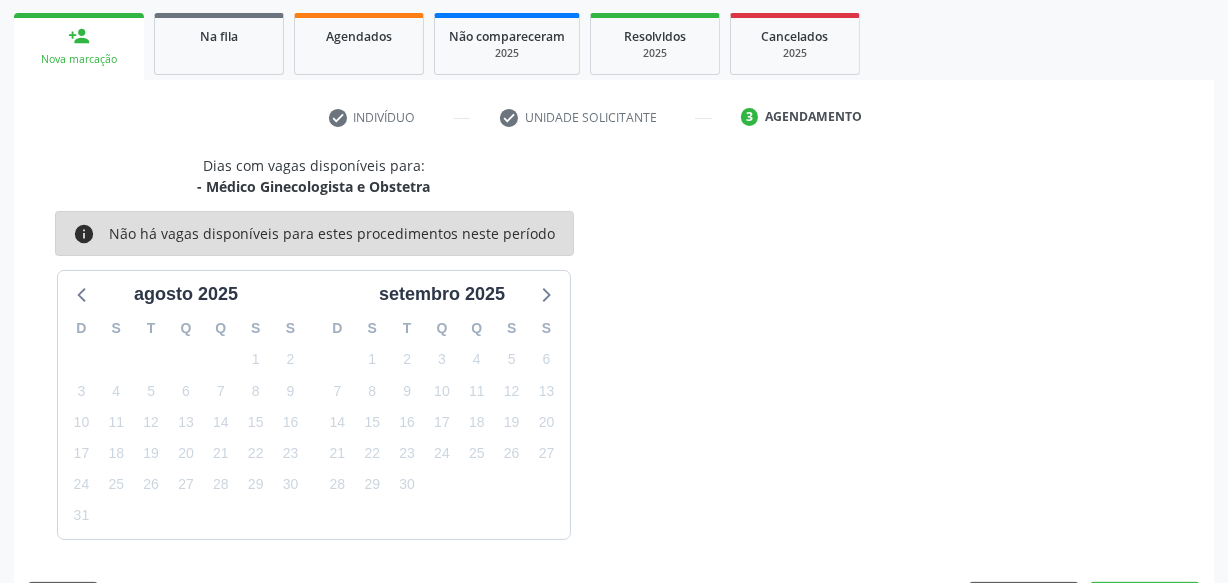 scroll, scrollTop: 372, scrollLeft: 0, axis: vertical 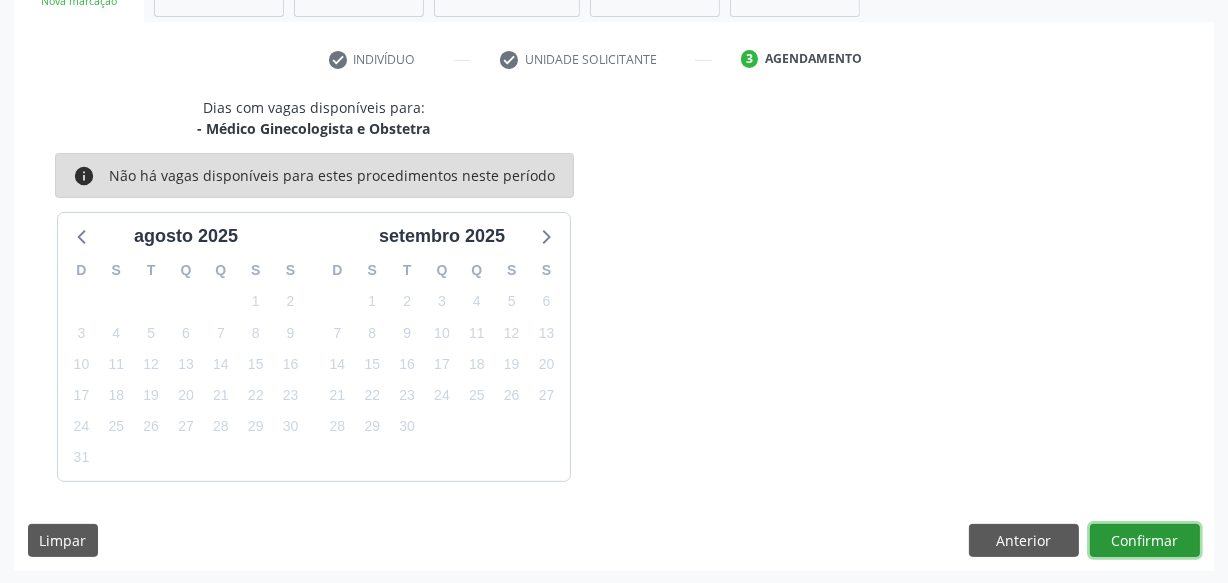 click on "Confirmar" at bounding box center (1145, 541) 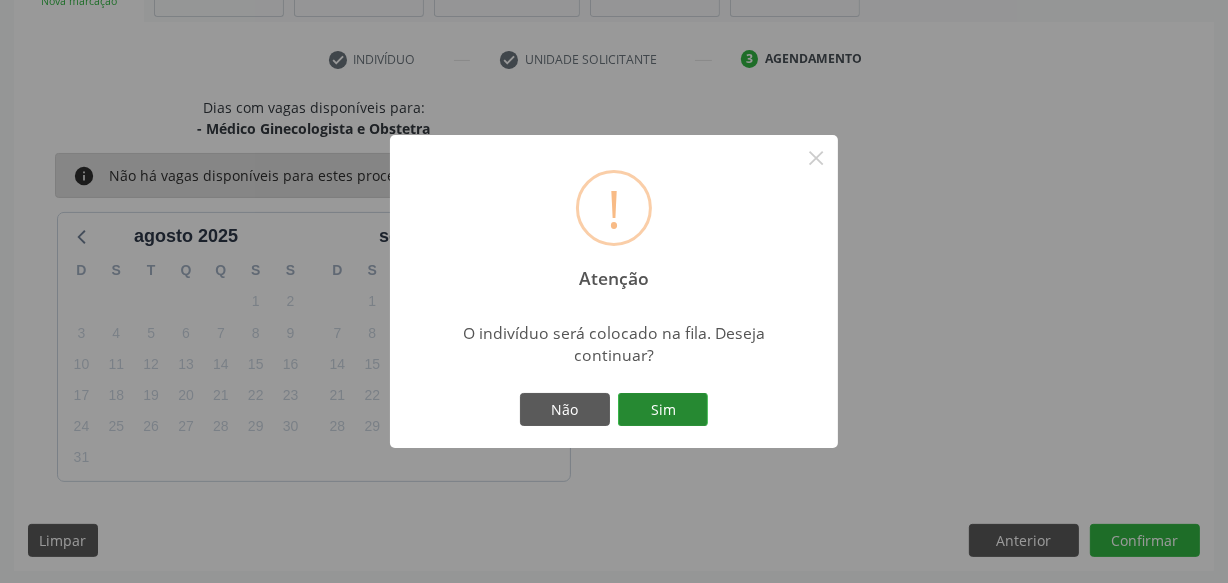 click on "Sim" at bounding box center [663, 410] 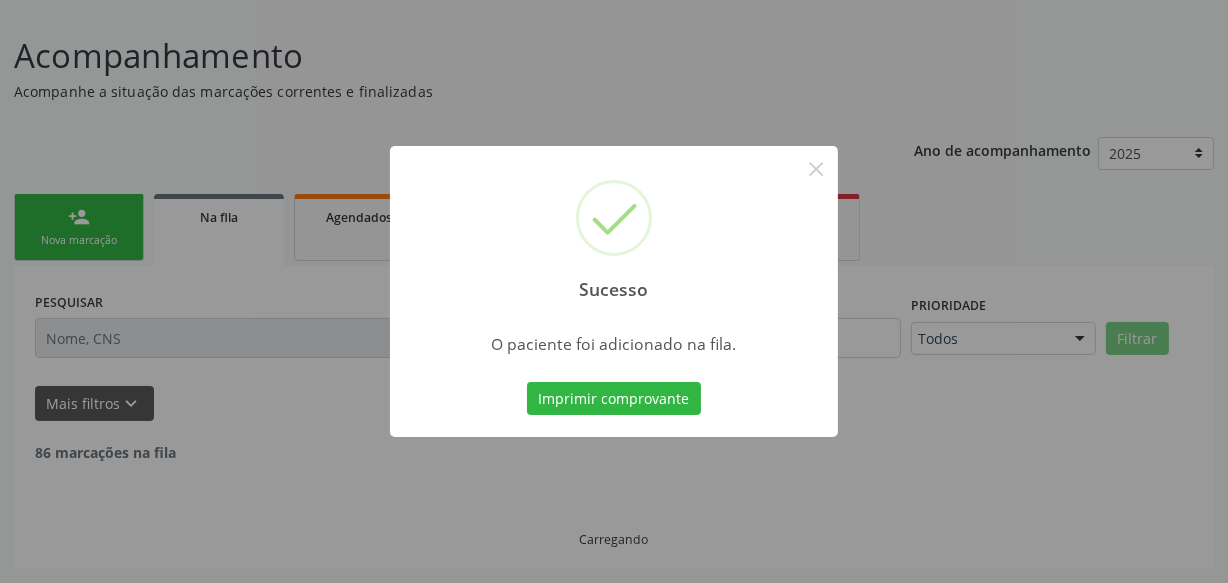 scroll, scrollTop: 110, scrollLeft: 0, axis: vertical 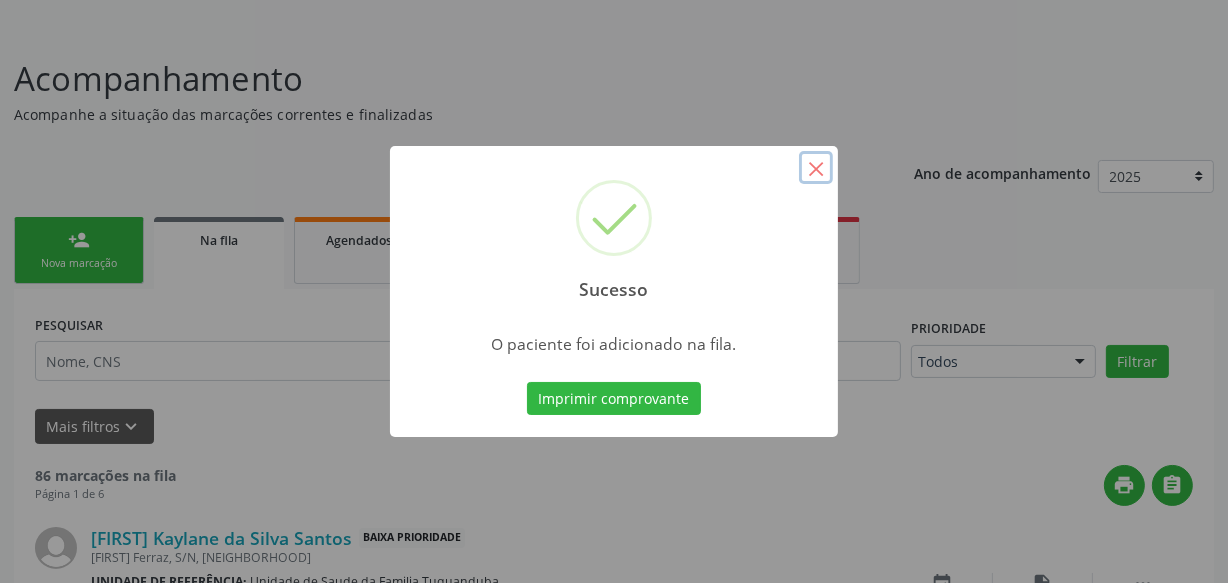 click on "×" at bounding box center (816, 168) 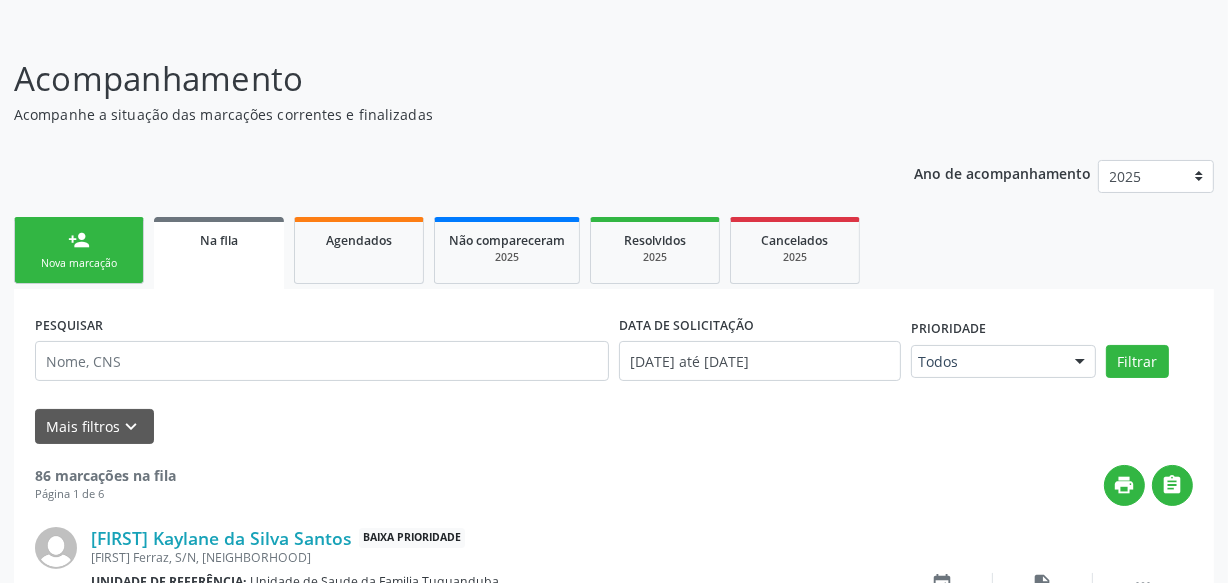 click on "Nova marcação" at bounding box center [79, 263] 